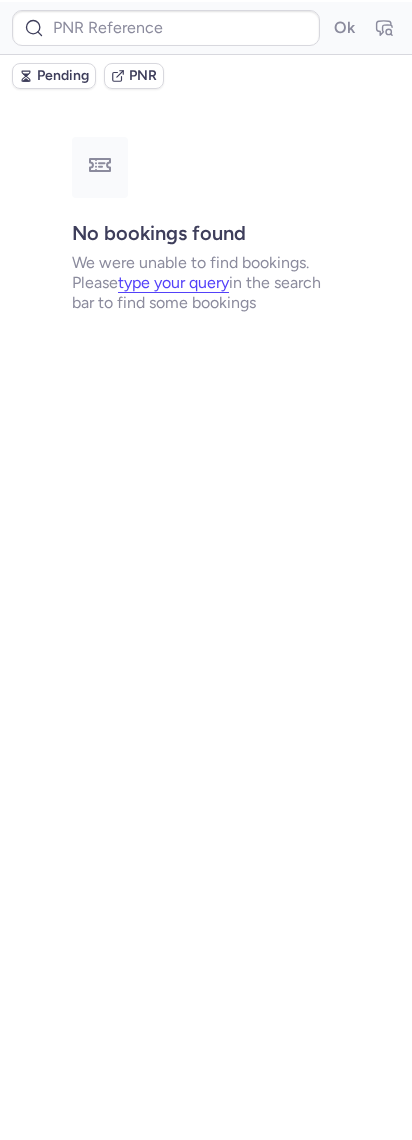 scroll, scrollTop: 0, scrollLeft: 0, axis: both 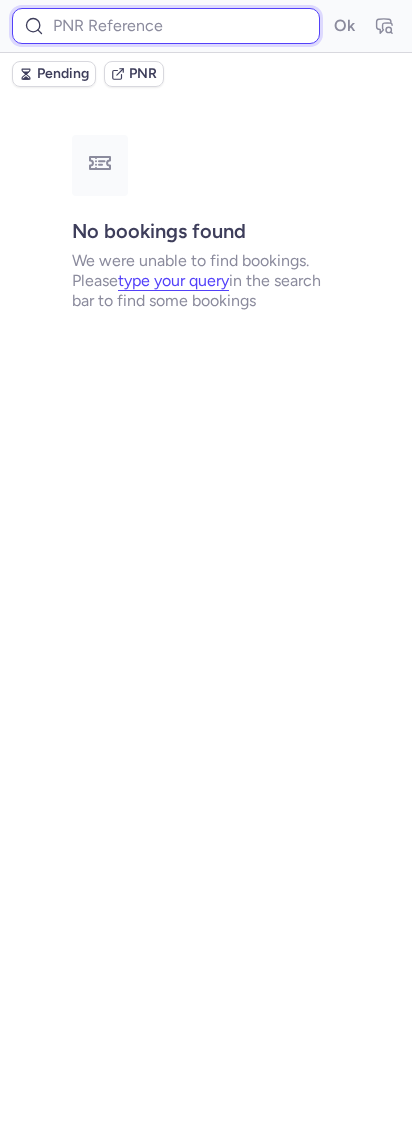 click at bounding box center [166, 26] 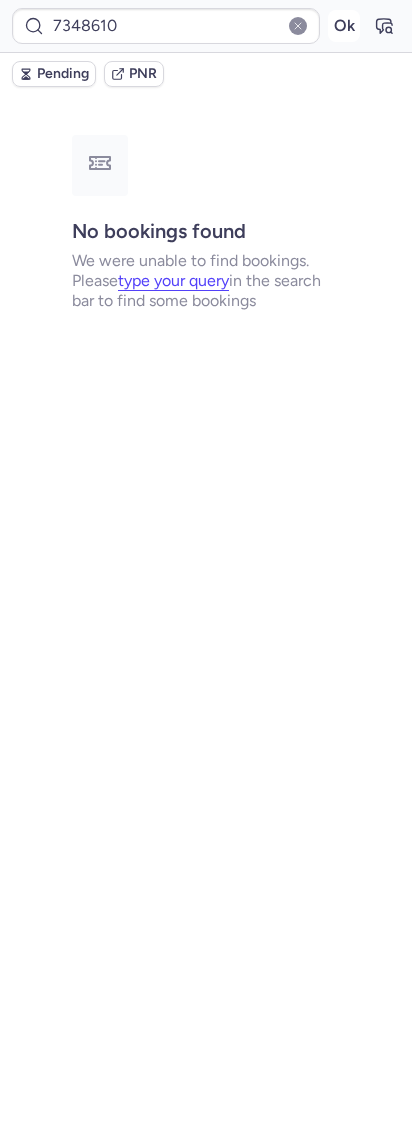click on "Ok" at bounding box center [344, 26] 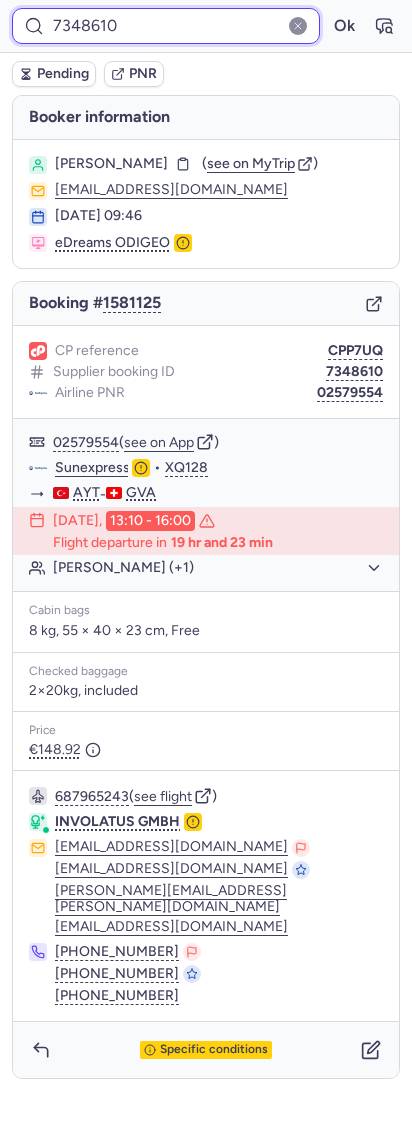 click on "7348610" at bounding box center [166, 26] 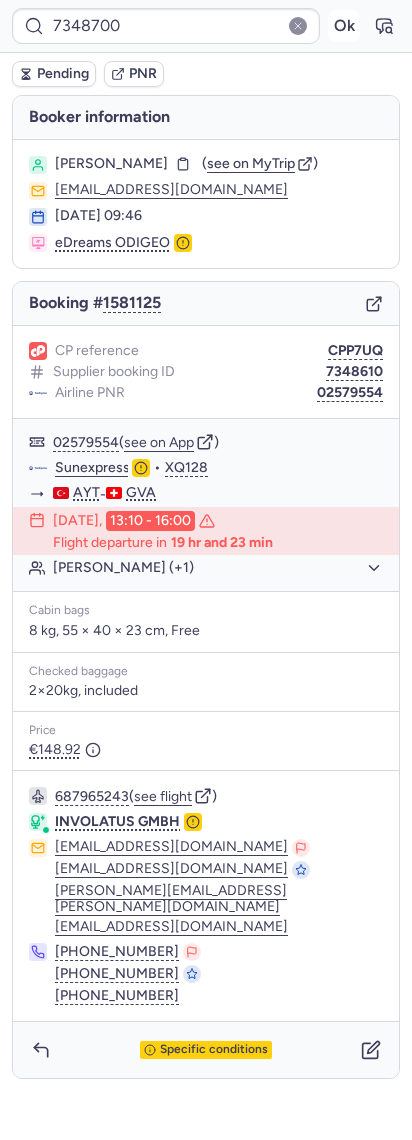 click on "Ok" at bounding box center (344, 26) 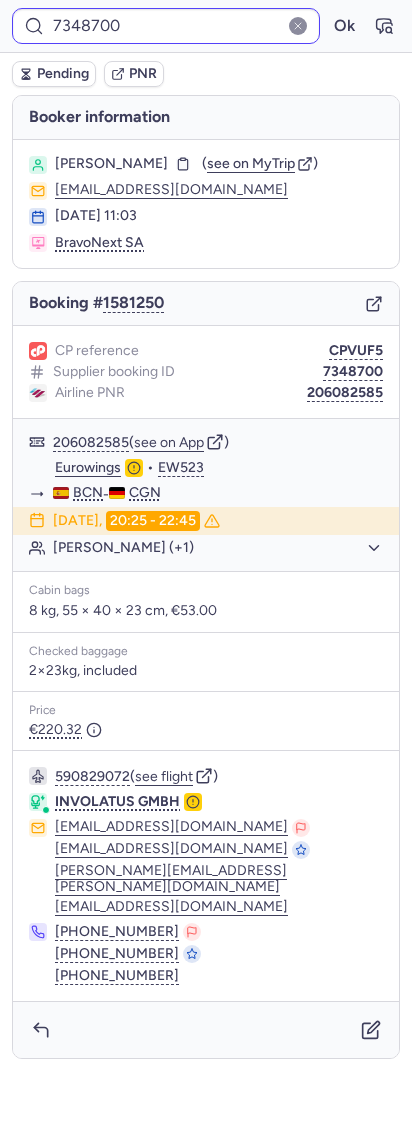 click on "7348700" at bounding box center (166, 26) 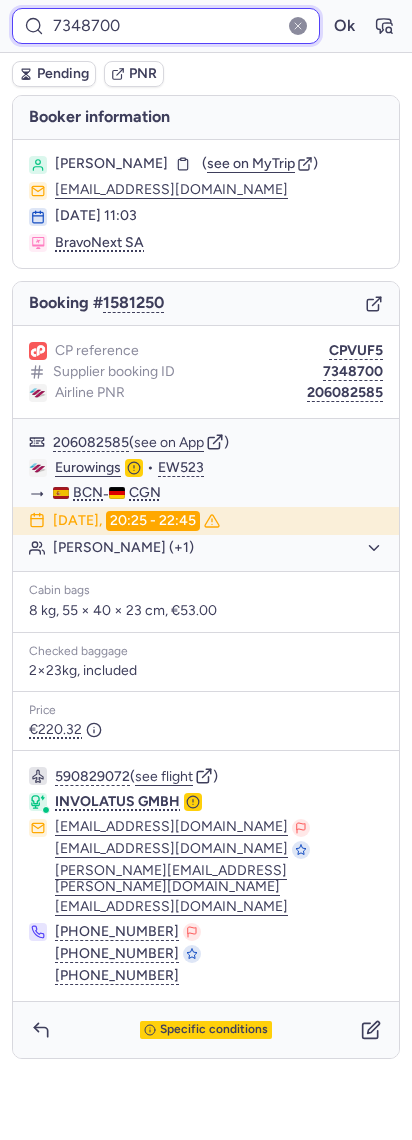 click on "7348700" at bounding box center [166, 26] 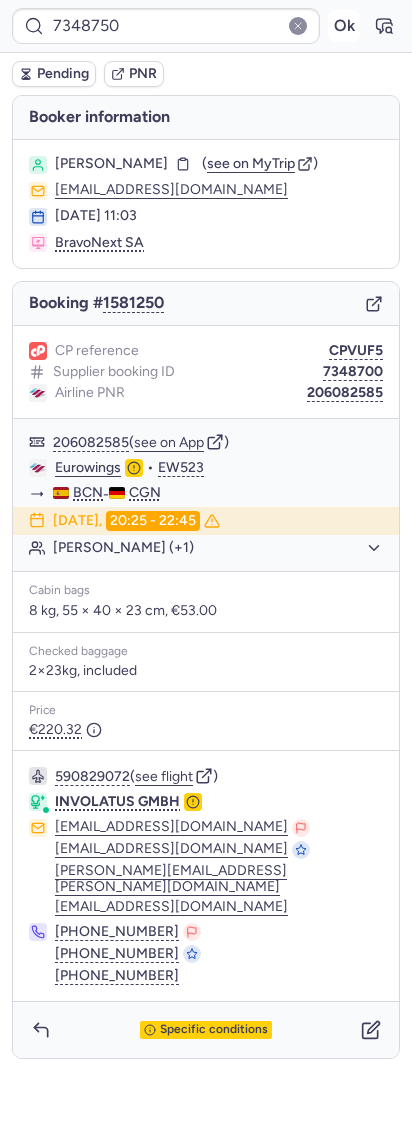 click on "Ok" at bounding box center [344, 26] 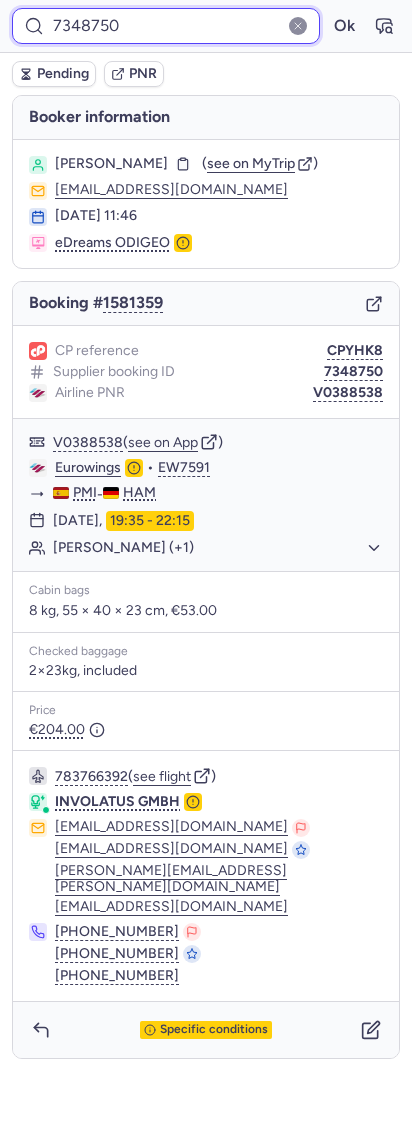 click on "7348750" at bounding box center (166, 26) 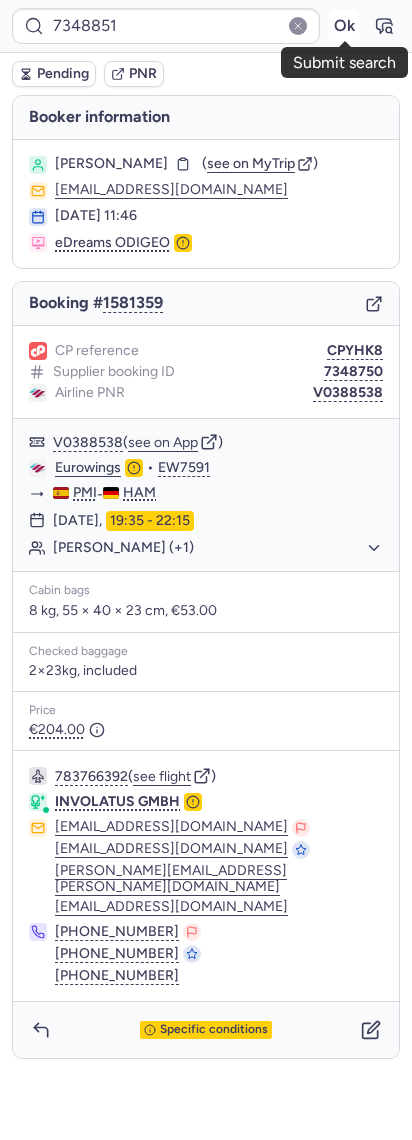 click on "Ok" at bounding box center (344, 26) 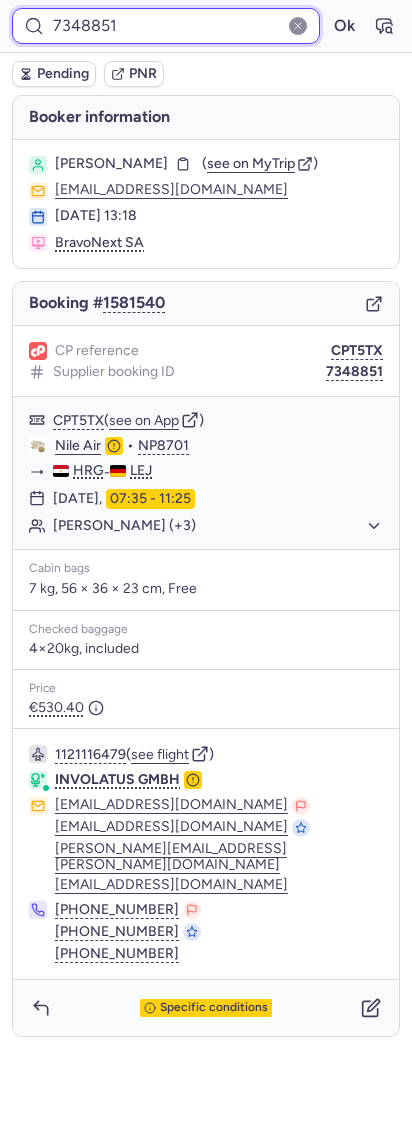 click on "7348851" at bounding box center [166, 26] 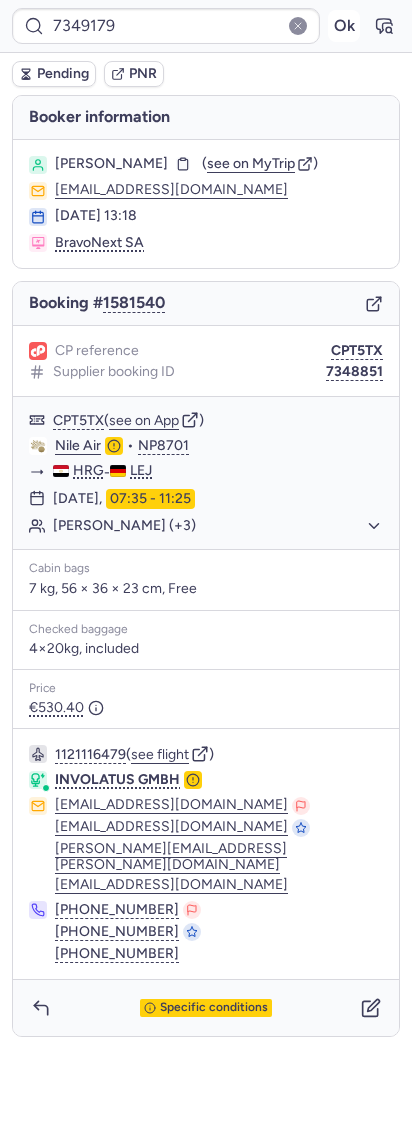 click on "Ok" at bounding box center (344, 26) 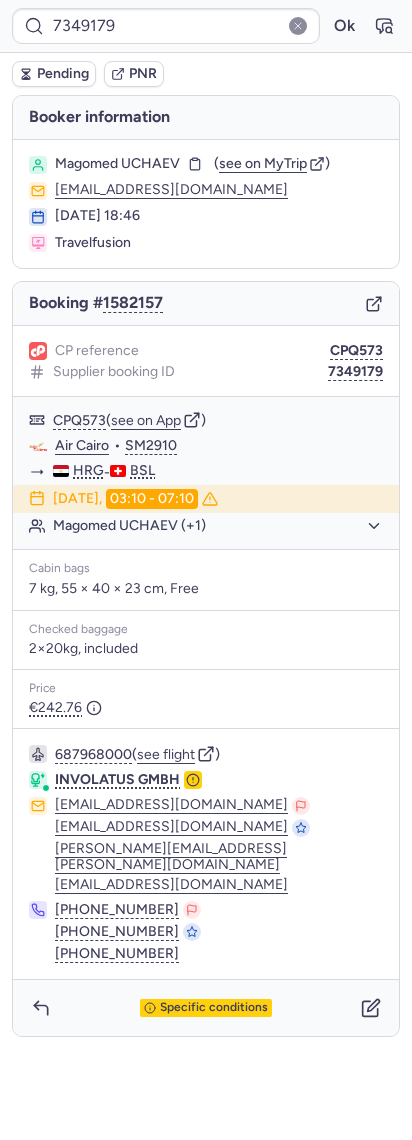 click on "7349179  Ok" at bounding box center [206, 26] 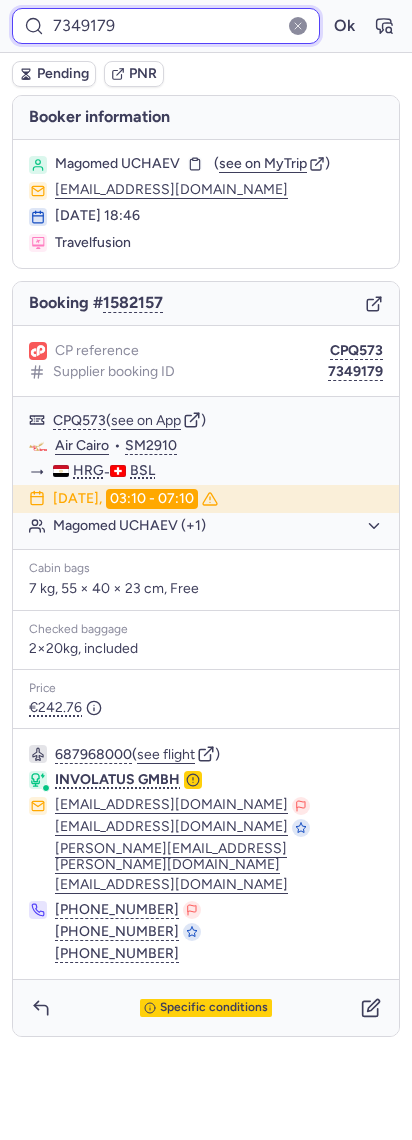 click on "7349179" at bounding box center (166, 26) 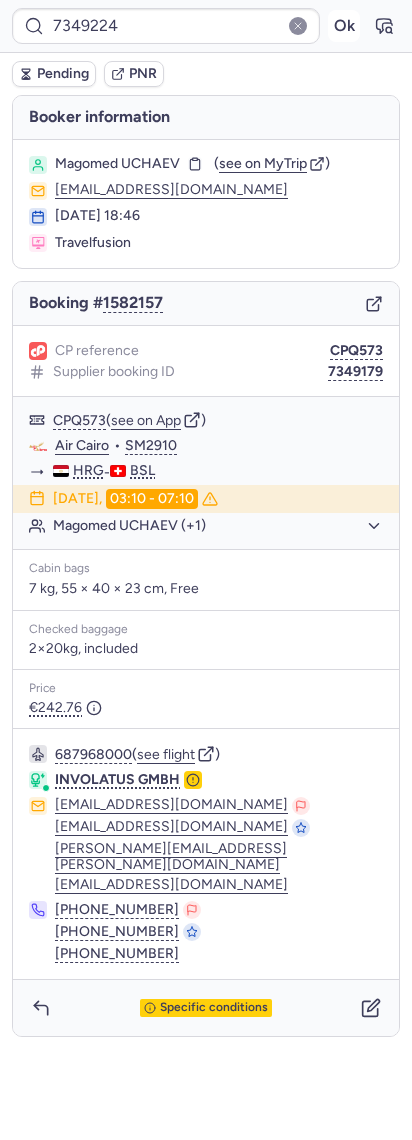 click on "Ok" at bounding box center (344, 26) 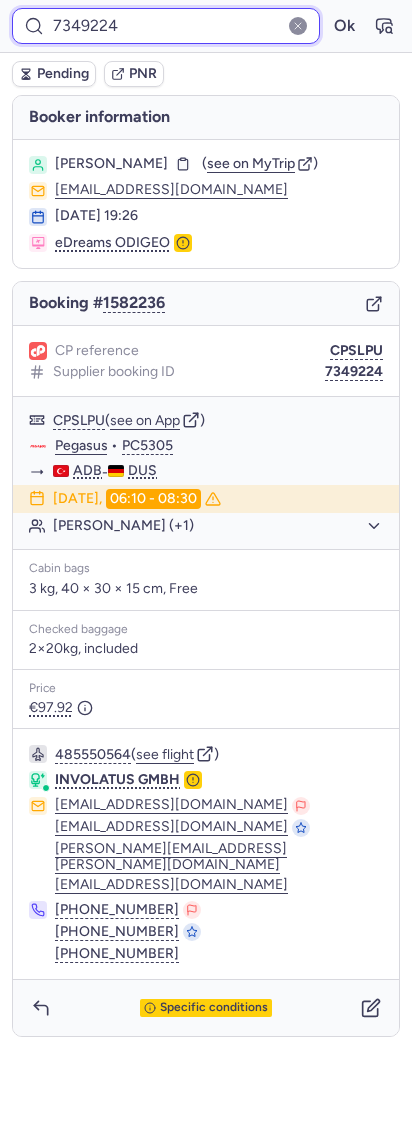 click on "7349224" at bounding box center [166, 26] 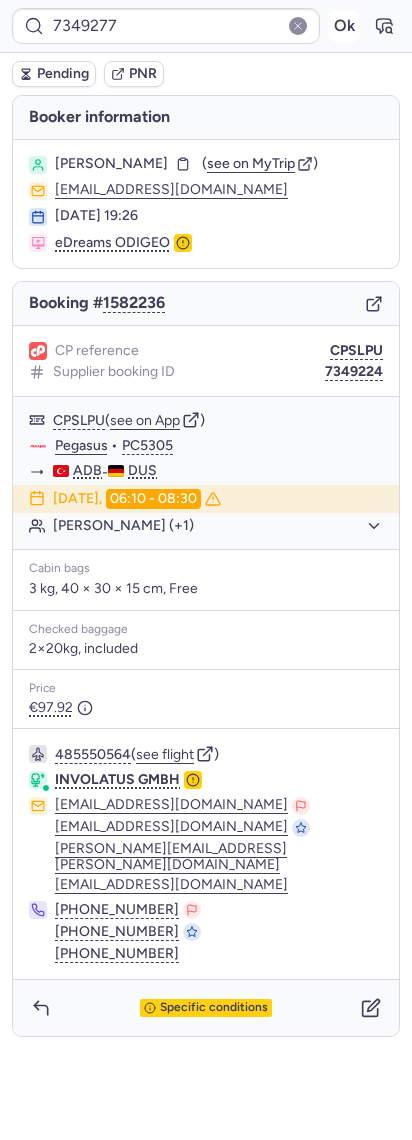 click on "Ok" at bounding box center (344, 26) 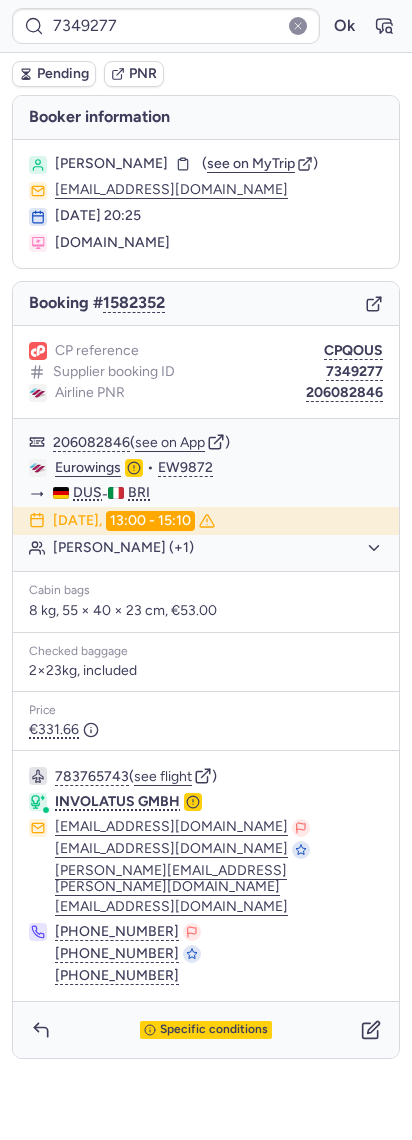 click on "7349277  Ok" at bounding box center (206, 26) 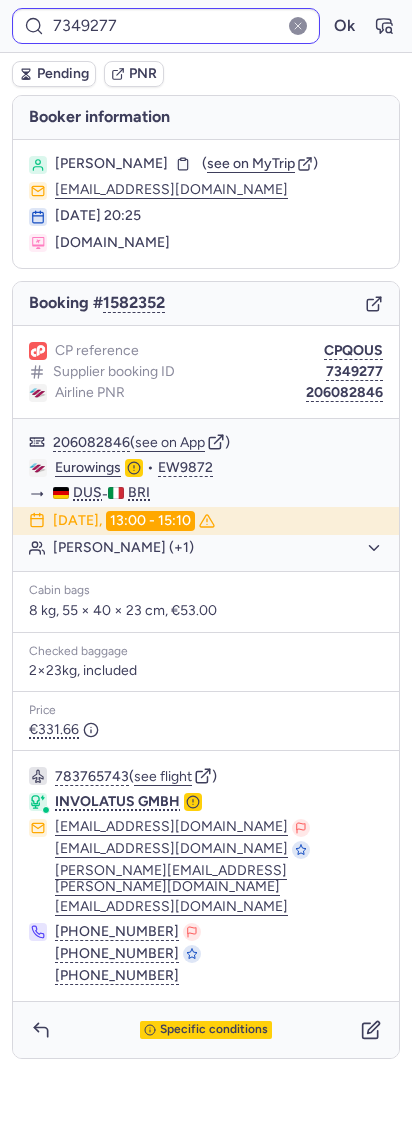 click on "7349277  Ok" at bounding box center (206, 26) 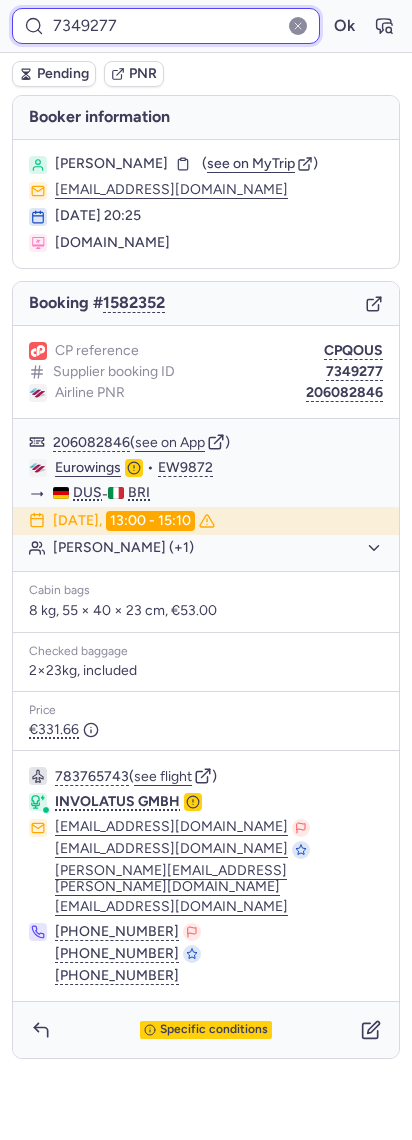 click on "7349277" at bounding box center [166, 26] 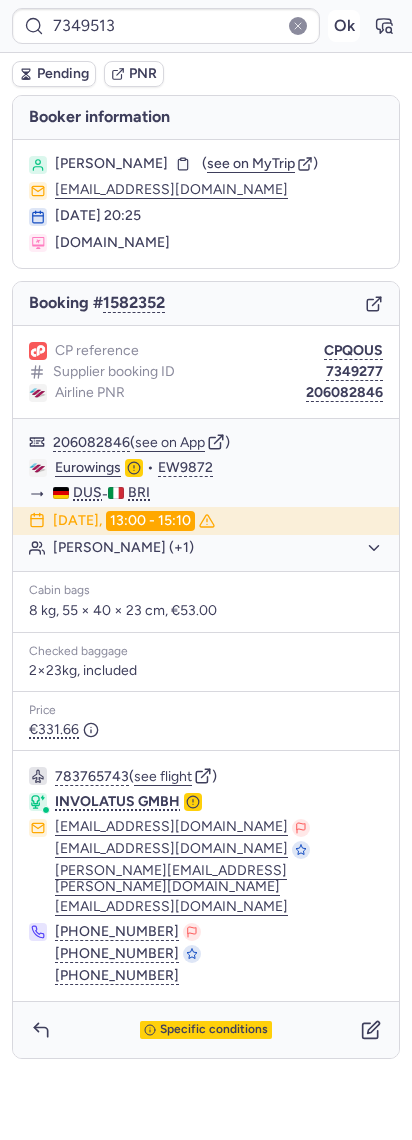 click on "Ok" at bounding box center [344, 26] 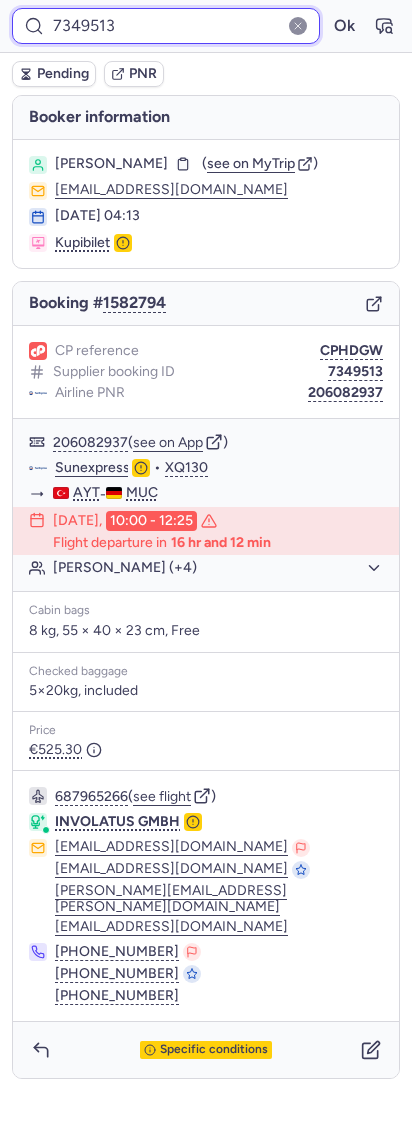 click on "7349513" at bounding box center [166, 26] 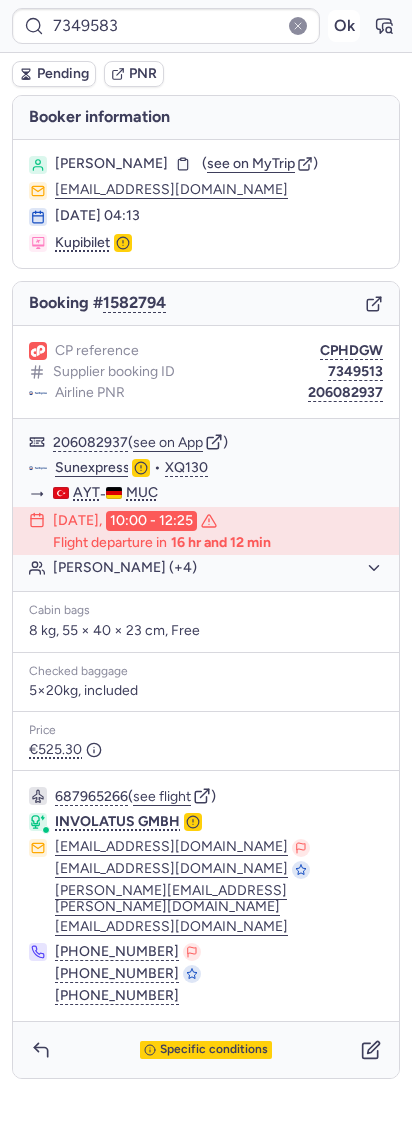 click on "Ok" at bounding box center (344, 26) 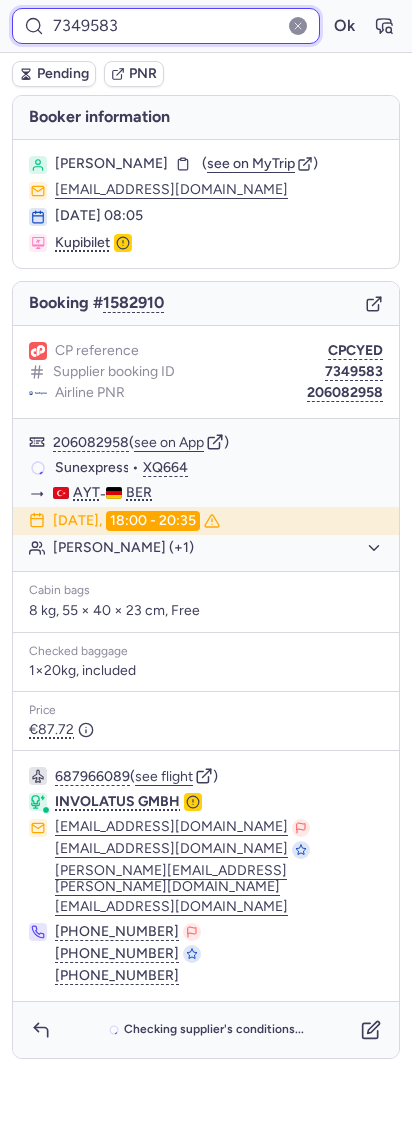click on "7349583" at bounding box center [166, 26] 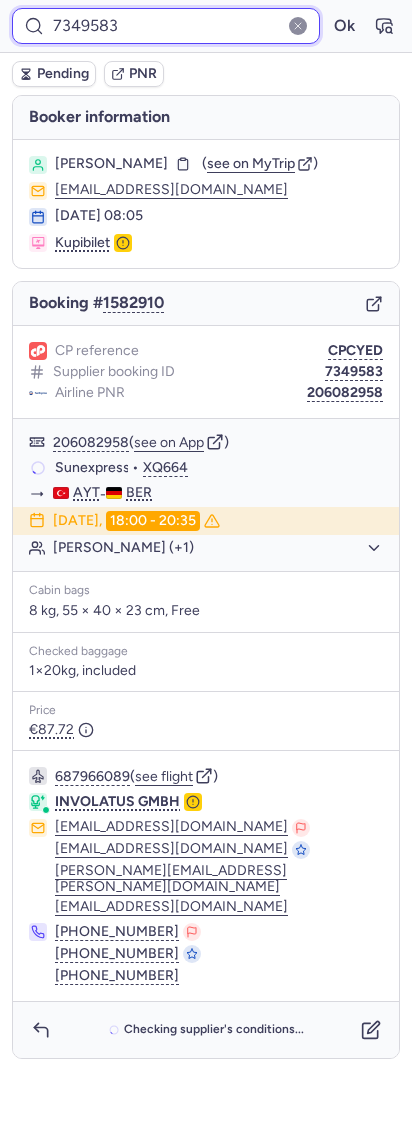 click on "7349583" at bounding box center (166, 26) 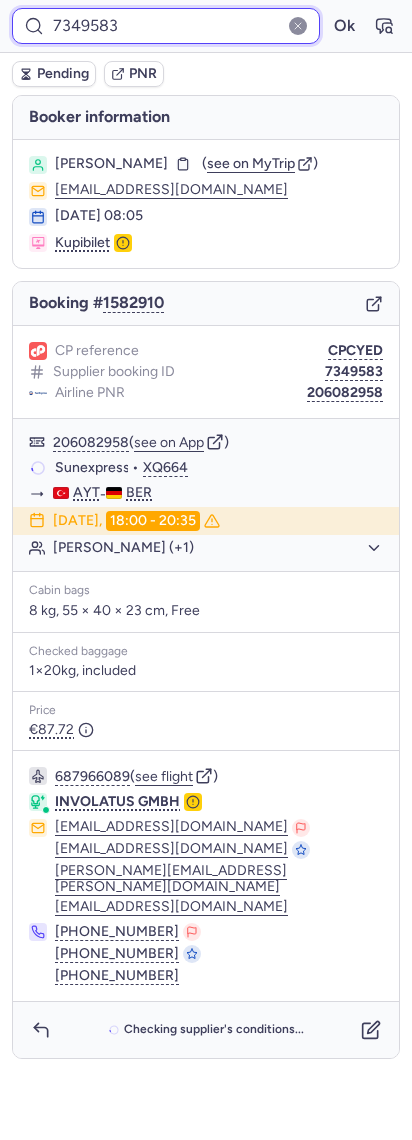 paste on "81" 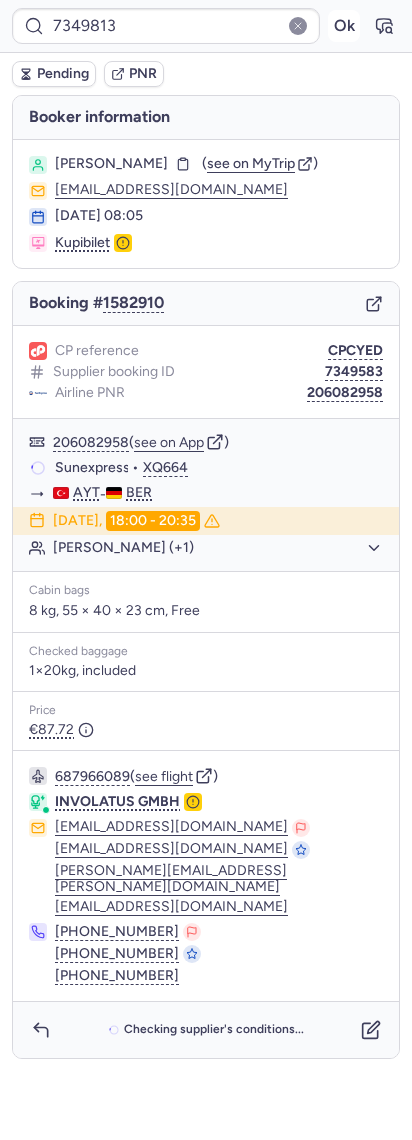 click on "Ok" at bounding box center [344, 26] 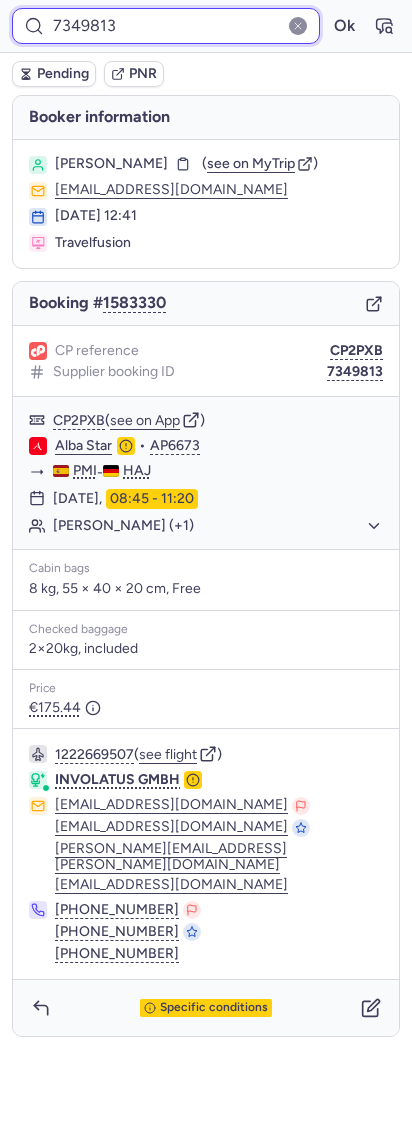 click on "7349813" at bounding box center [166, 26] 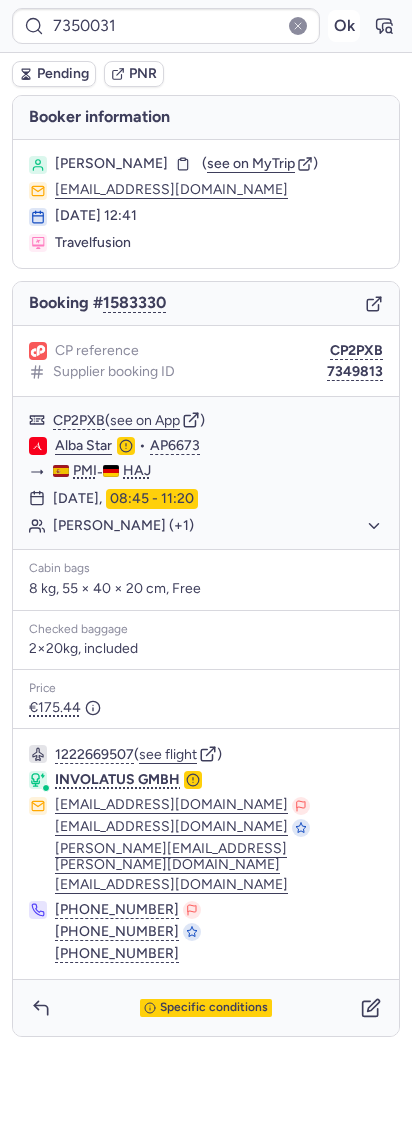 click on "Ok" at bounding box center [344, 26] 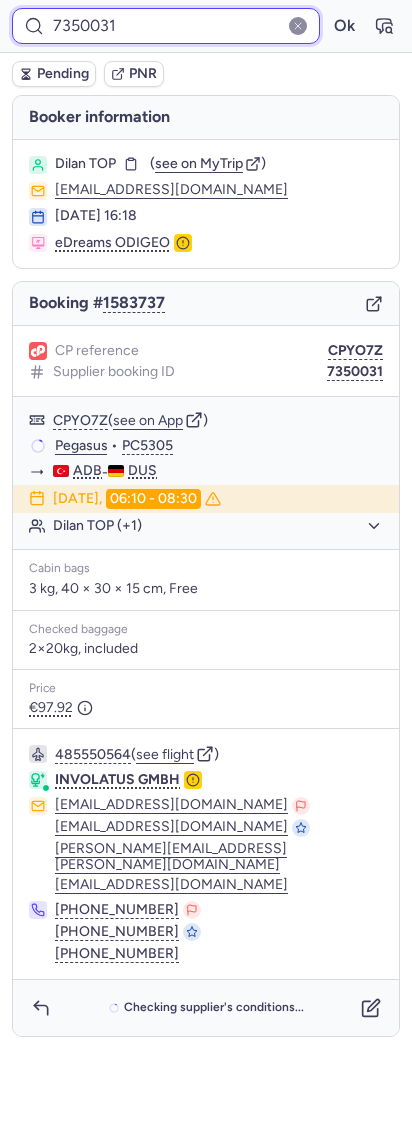 click on "7350031" at bounding box center (166, 26) 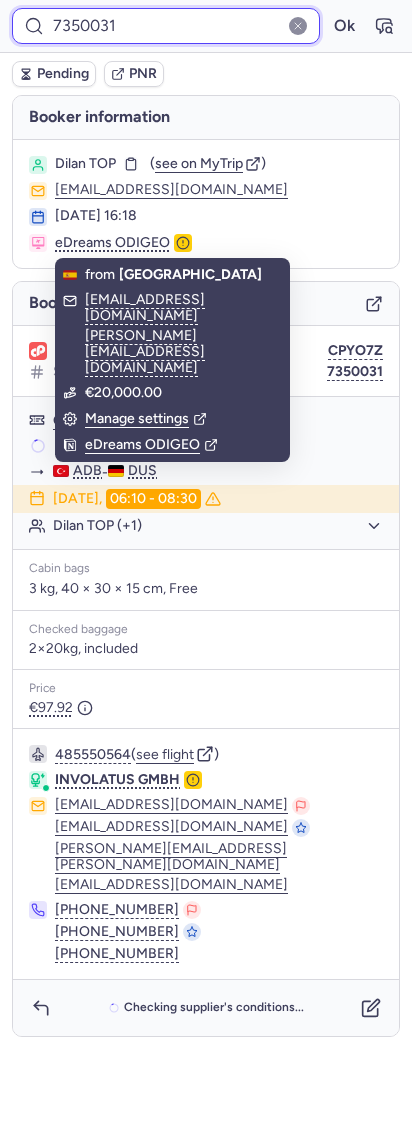 click on "7350031" at bounding box center [166, 26] 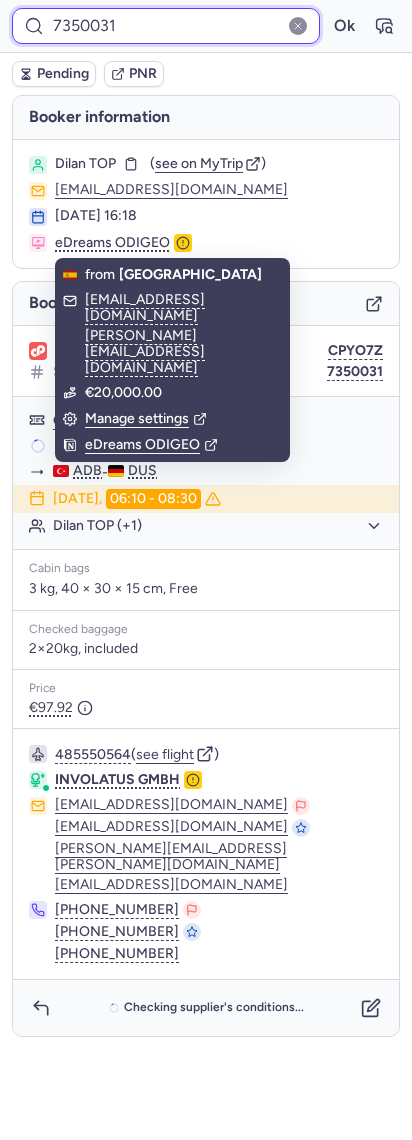 paste on "307" 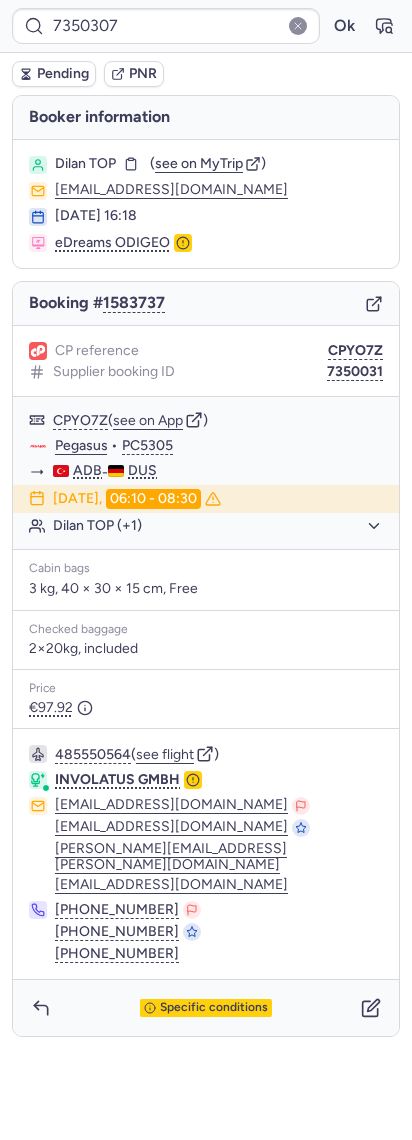 click on "7350307  Ok" at bounding box center [206, 26] 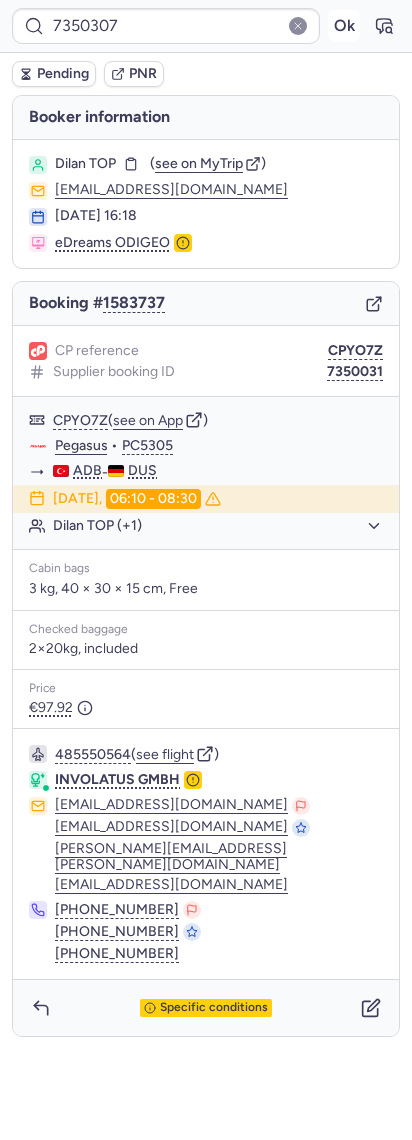 click on "Ok" at bounding box center [344, 26] 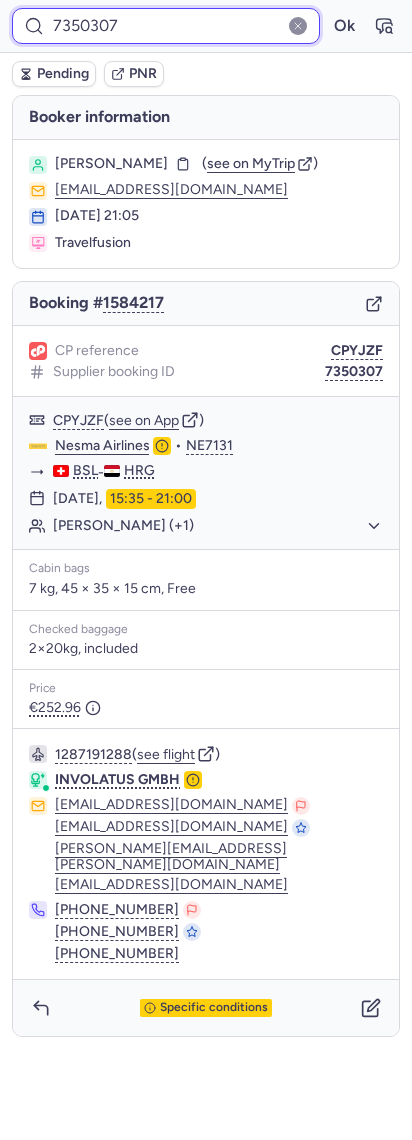 click on "7350307" at bounding box center (166, 26) 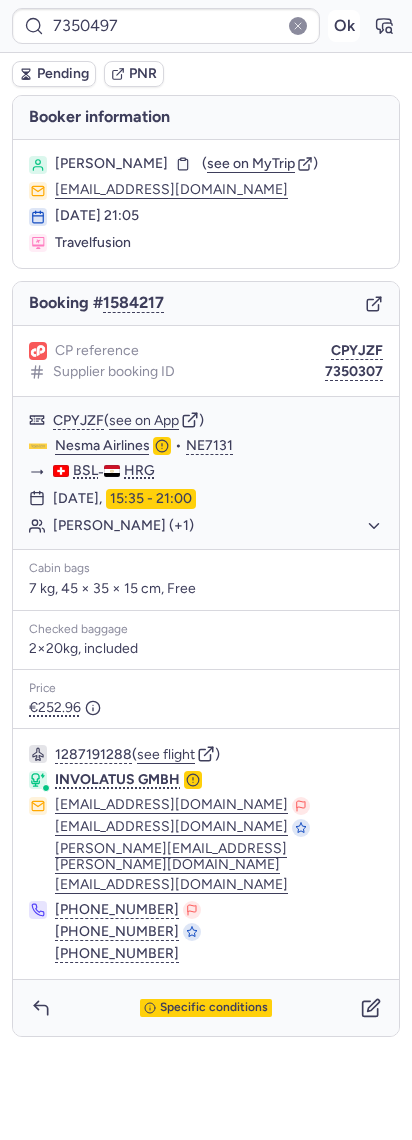 click on "Ok" at bounding box center (344, 26) 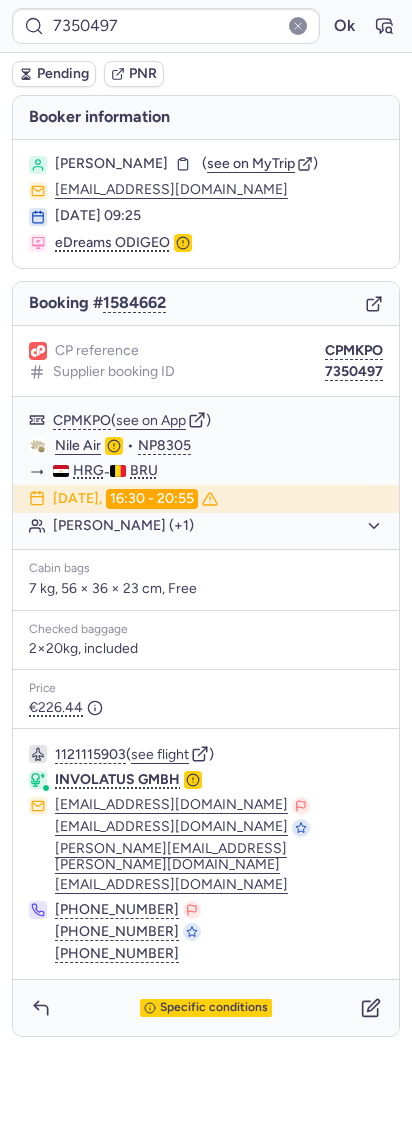 click on "7350497  Ok" at bounding box center (206, 26) 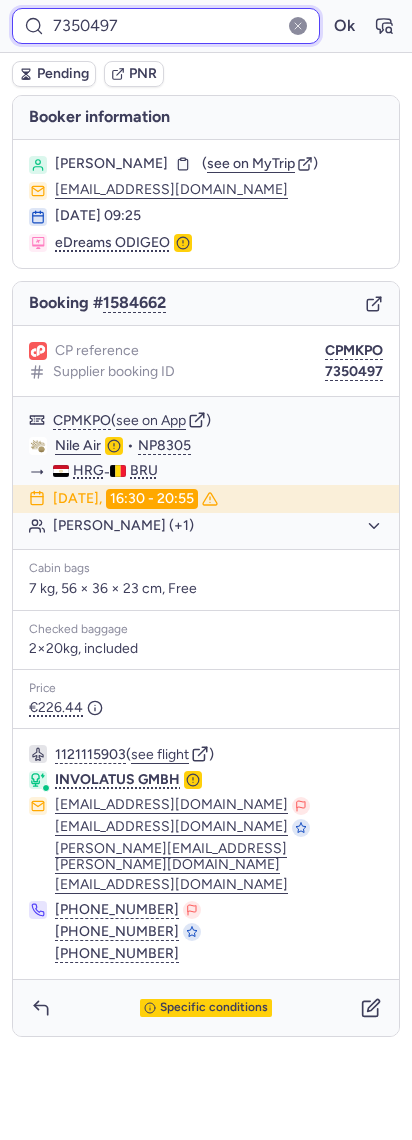 click on "7350497" at bounding box center (166, 26) 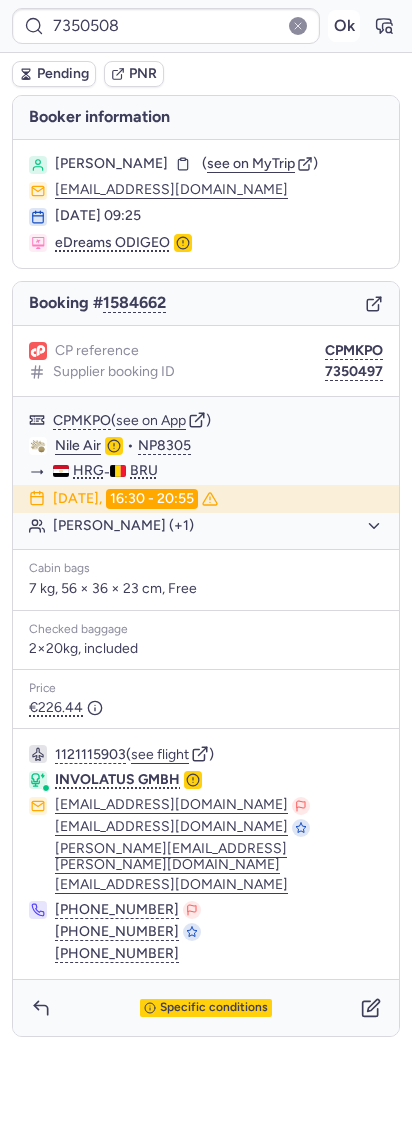 click on "Ok" at bounding box center (344, 26) 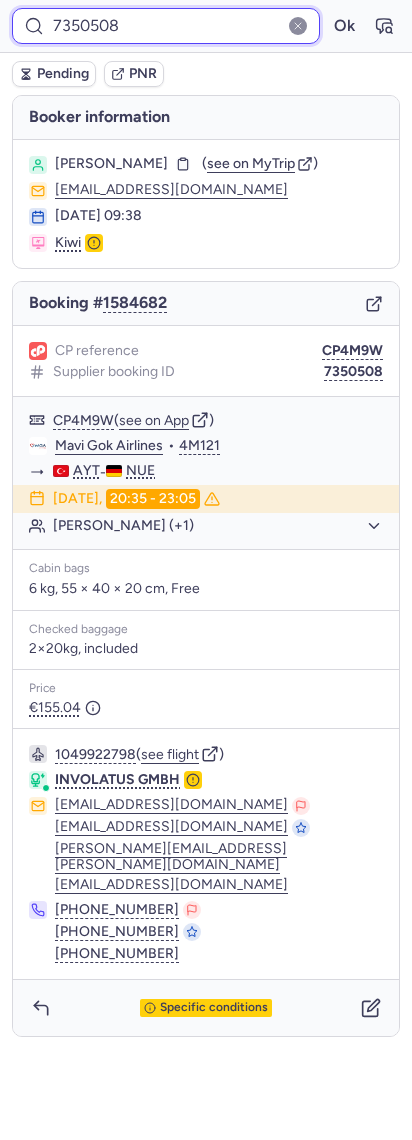 click on "7350508" at bounding box center [166, 26] 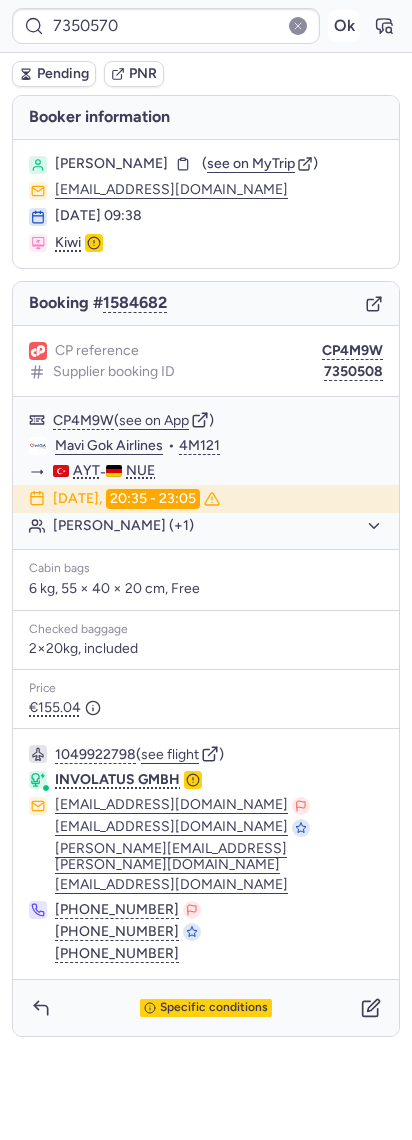 click on "Ok" at bounding box center (344, 26) 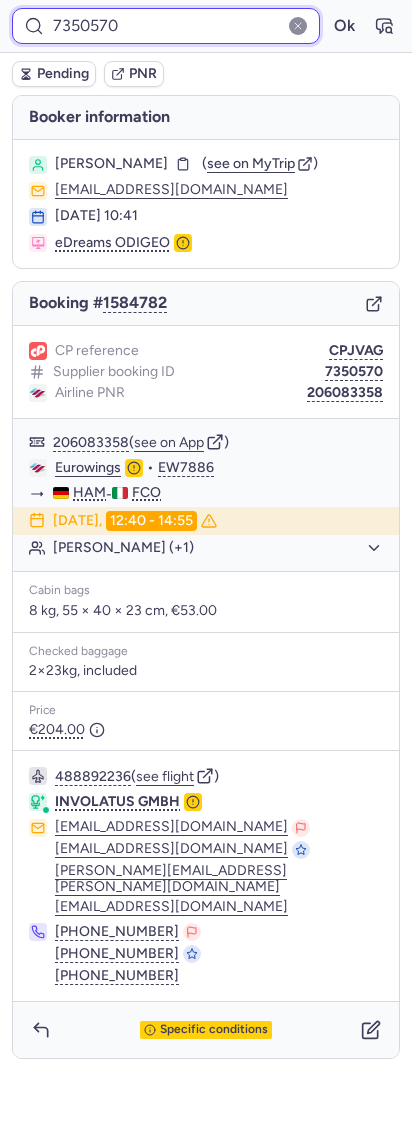 click on "7350570" at bounding box center [166, 26] 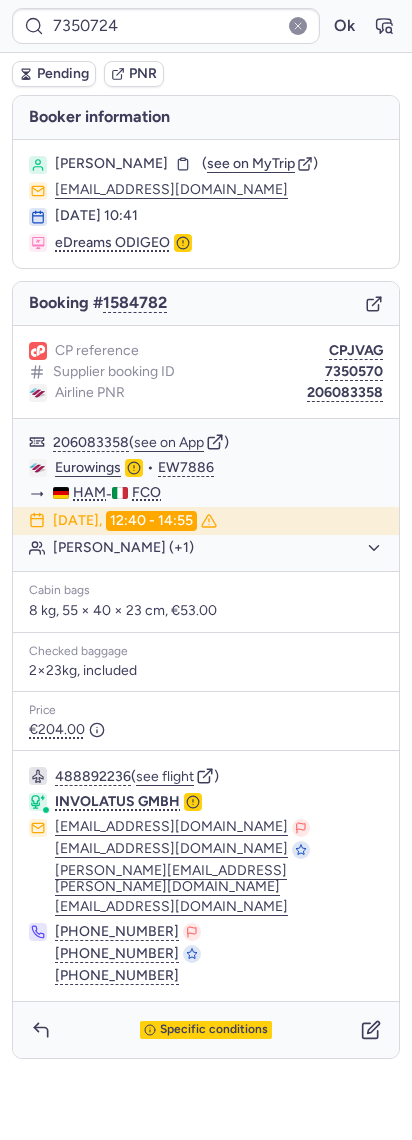 click on "7350724  Ok" at bounding box center [206, 26] 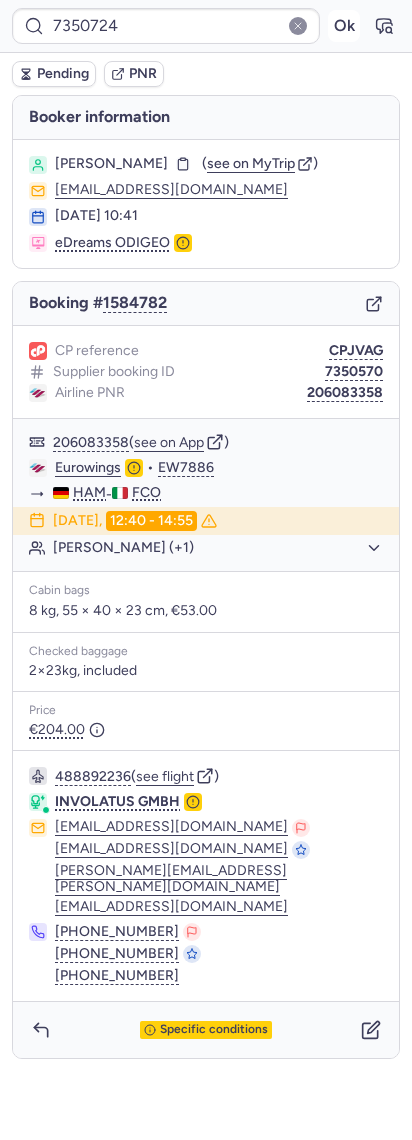 click on "Ok" at bounding box center (344, 26) 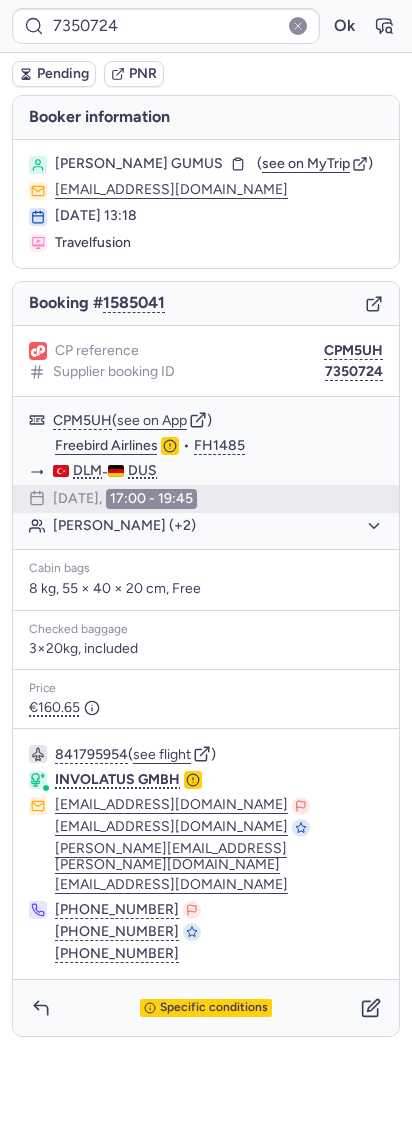 click on "7350724  Ok" at bounding box center (206, 26) 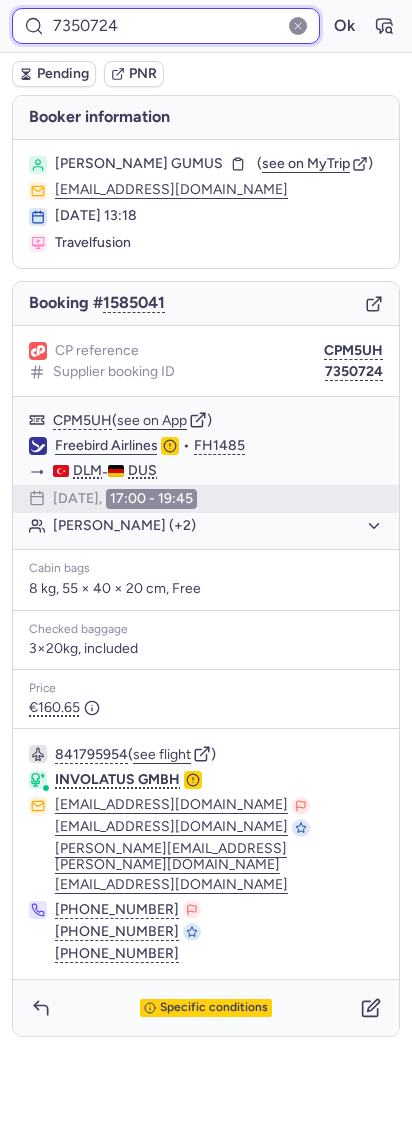 click on "7350724" at bounding box center (166, 26) 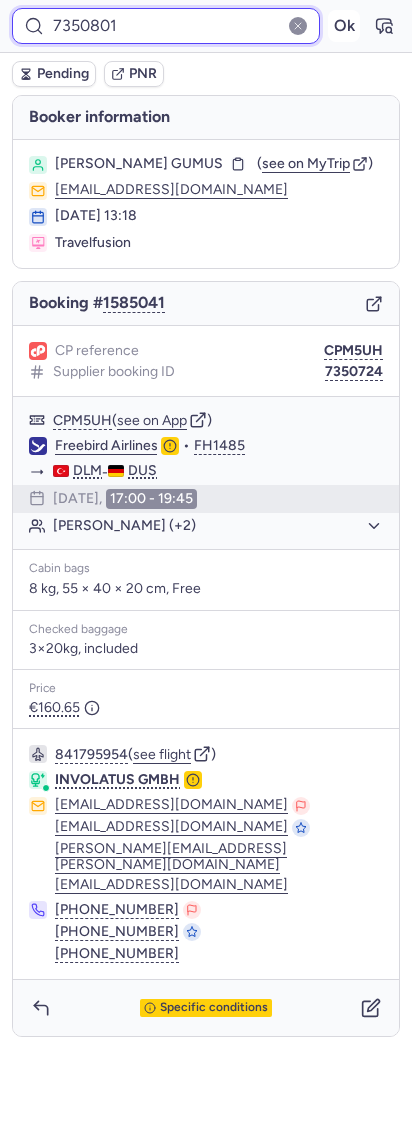 type on "7350801" 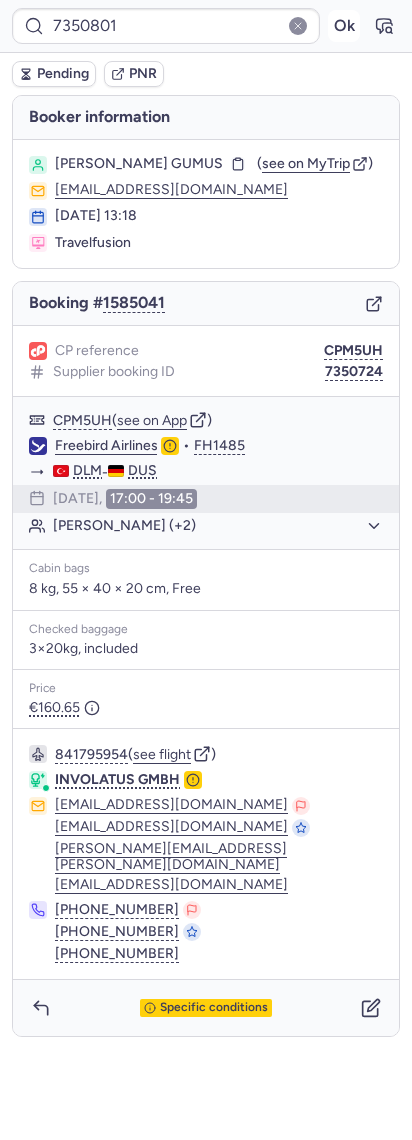 click on "Ok" at bounding box center [344, 26] 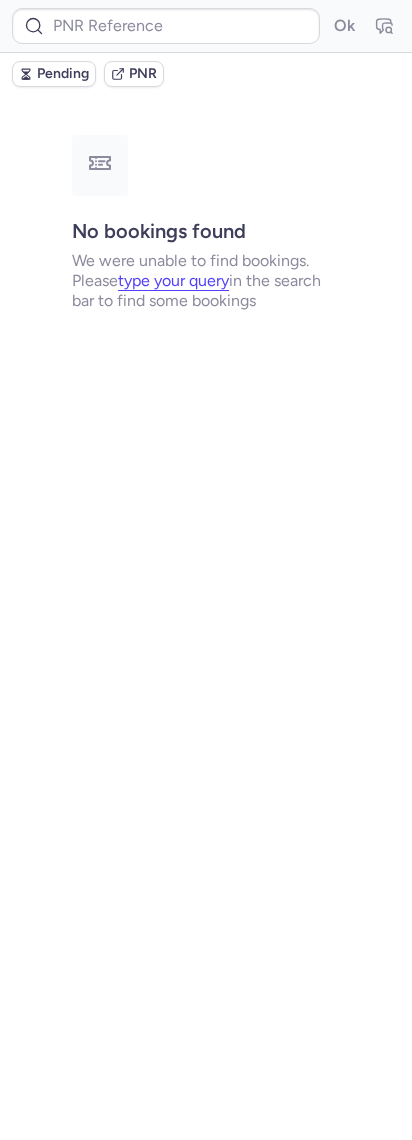 click on "Ok" at bounding box center [206, 26] 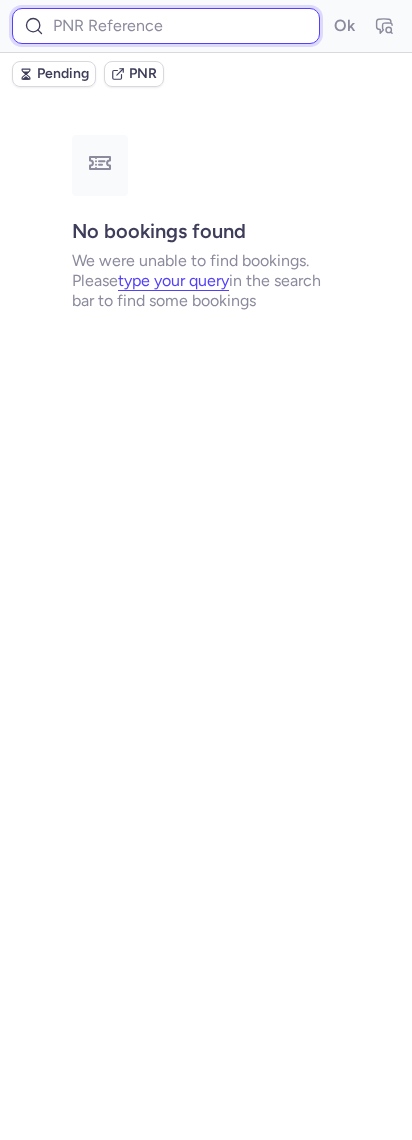 click at bounding box center [166, 26] 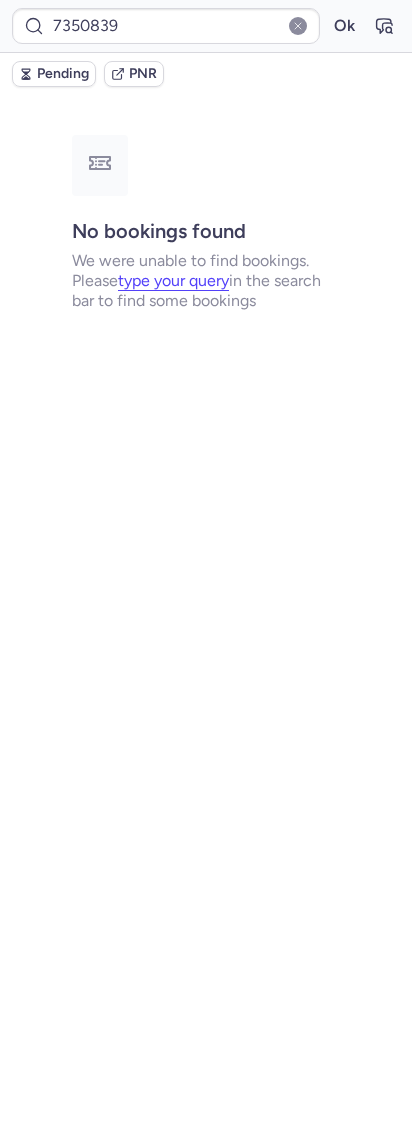 click on "7350839  Ok" at bounding box center (206, 26) 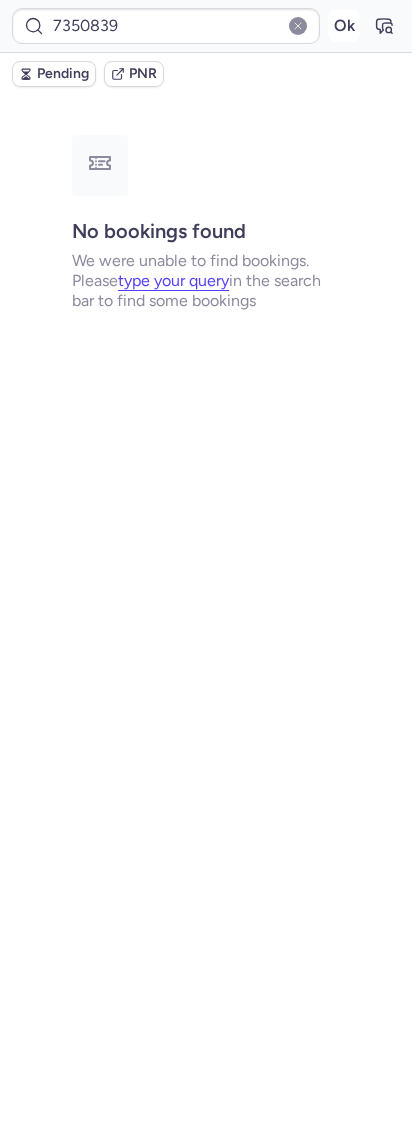 click on "Ok" at bounding box center [344, 26] 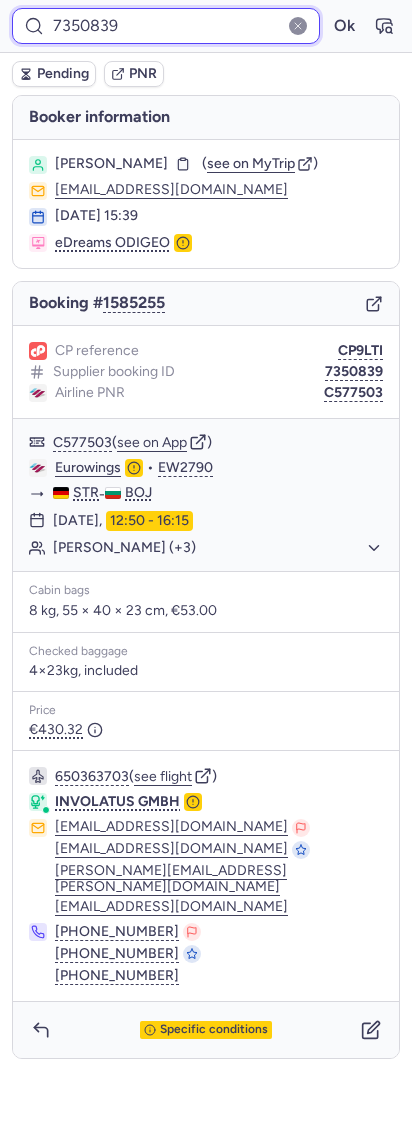 click on "7350839" at bounding box center (166, 26) 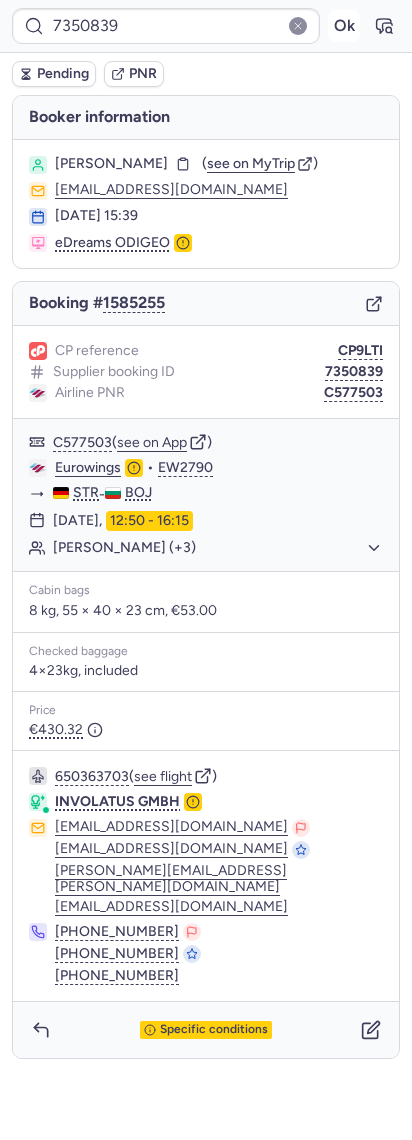 click on "Ok" at bounding box center [344, 26] 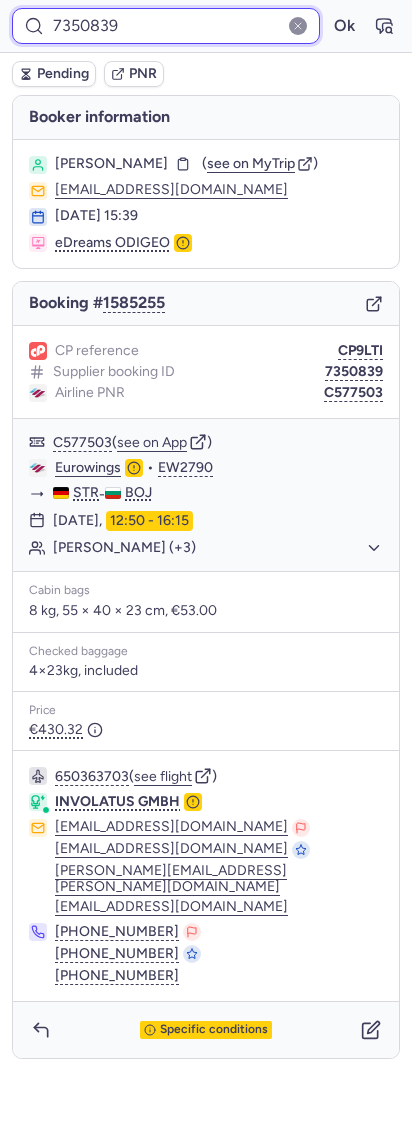 click on "7350839" at bounding box center [166, 26] 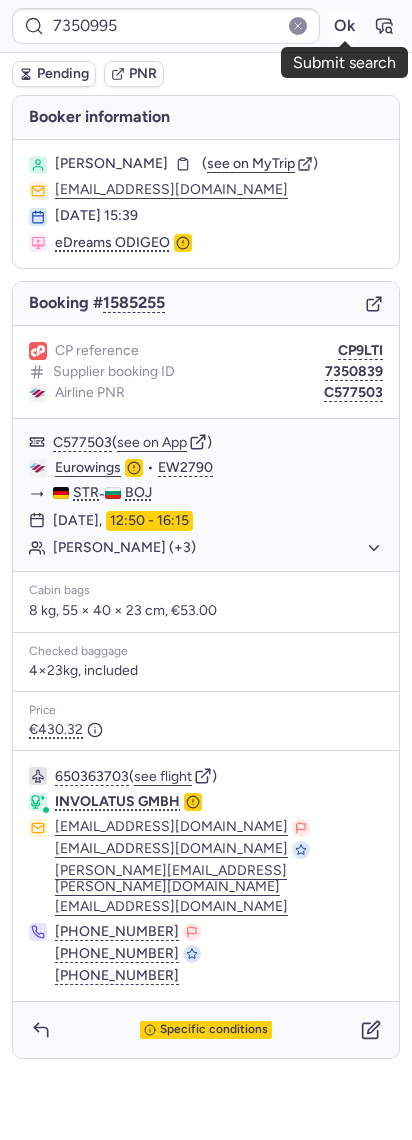 click on "Ok" at bounding box center [344, 26] 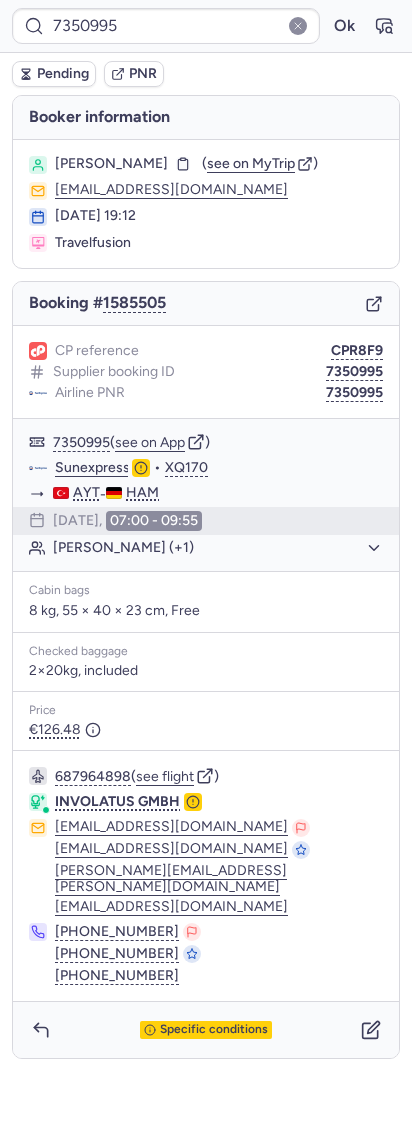 click on "7350995  Ok" at bounding box center (206, 26) 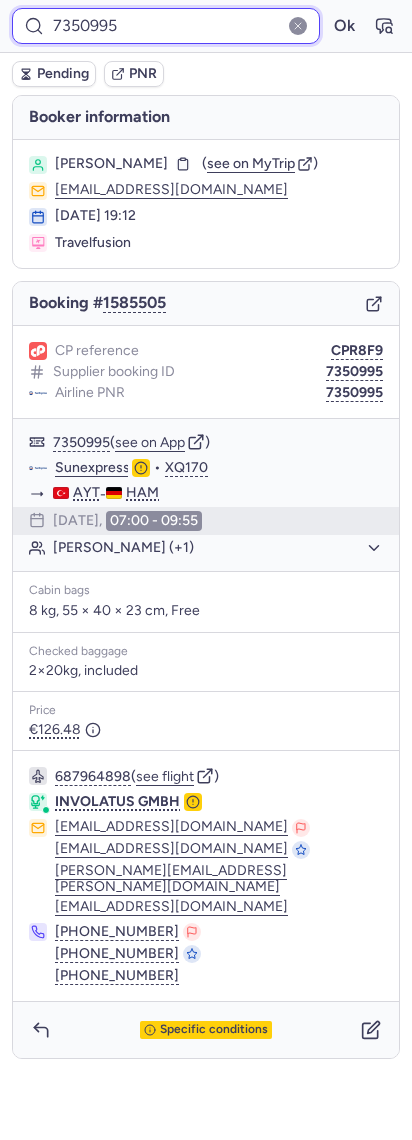 click on "7350995" at bounding box center [166, 26] 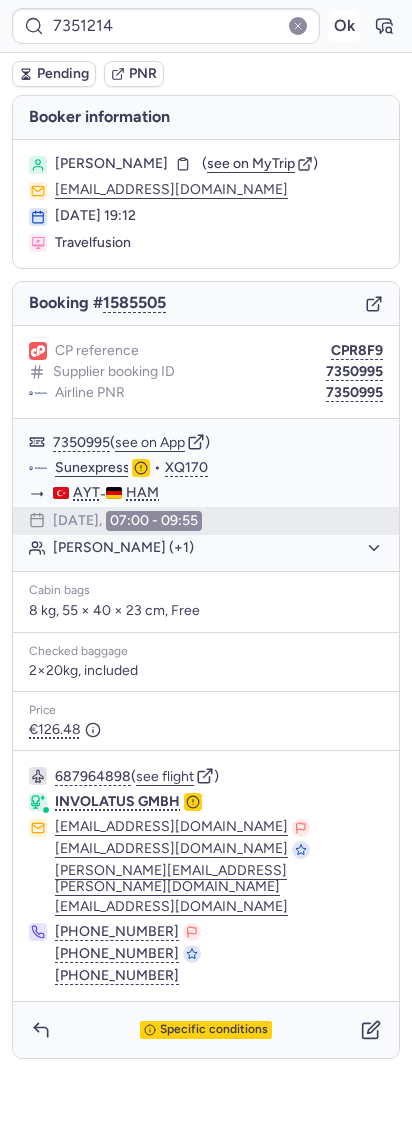 click on "Ok" at bounding box center (344, 26) 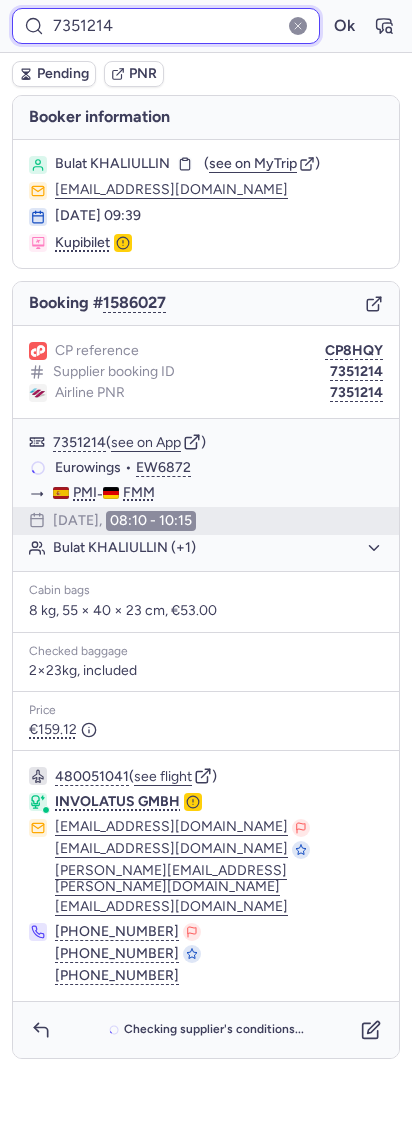 click on "7351214" at bounding box center [166, 26] 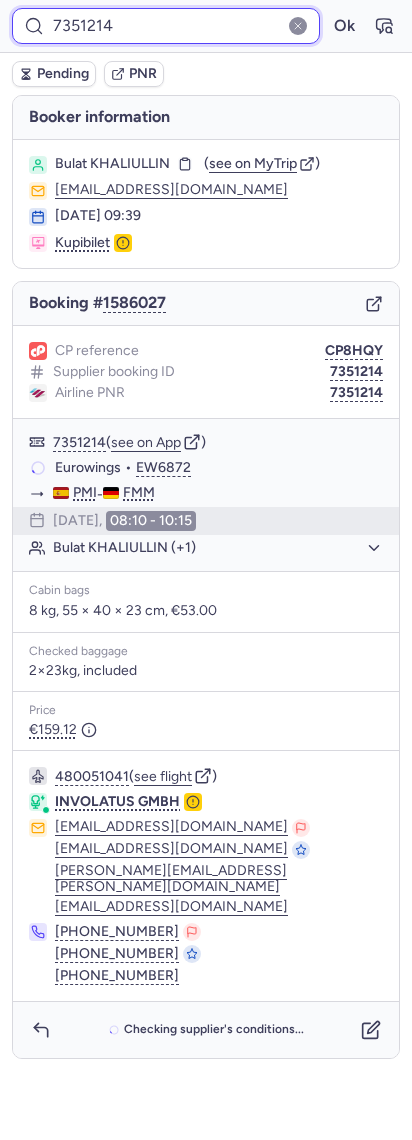 click on "7351214" at bounding box center [166, 26] 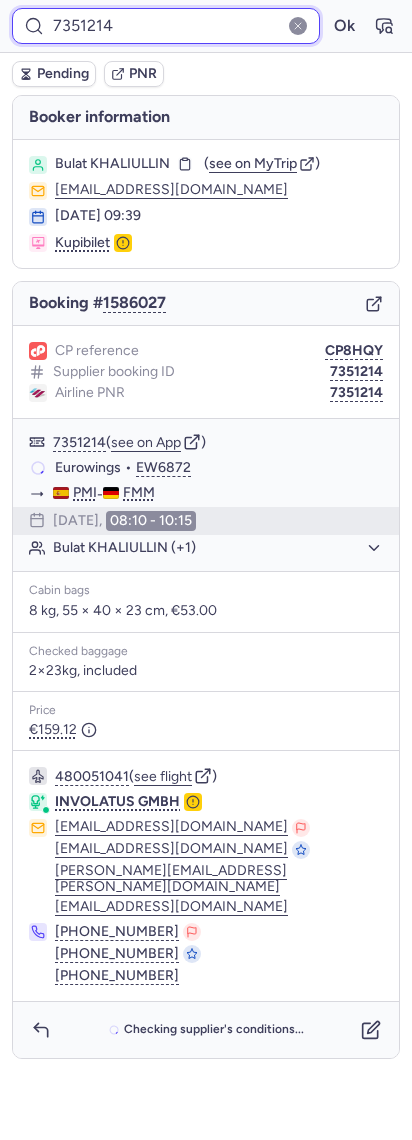 paste on "42" 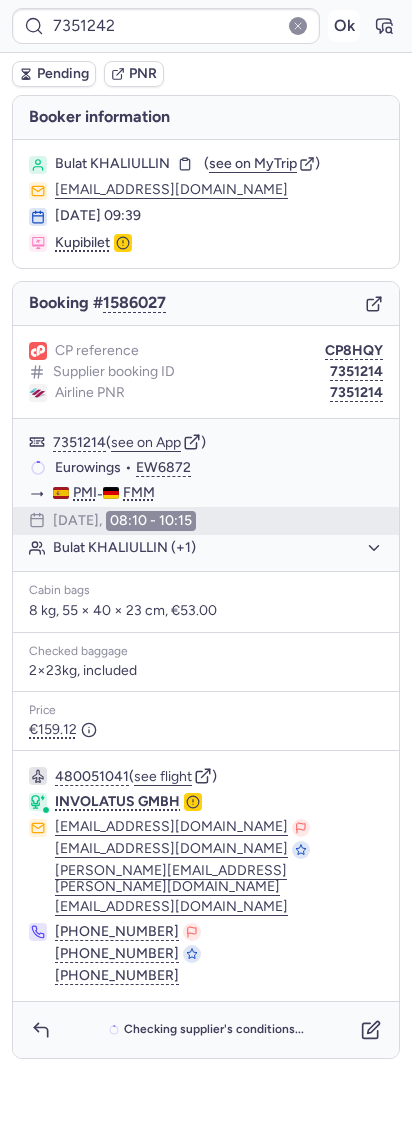 click on "Ok" at bounding box center [344, 26] 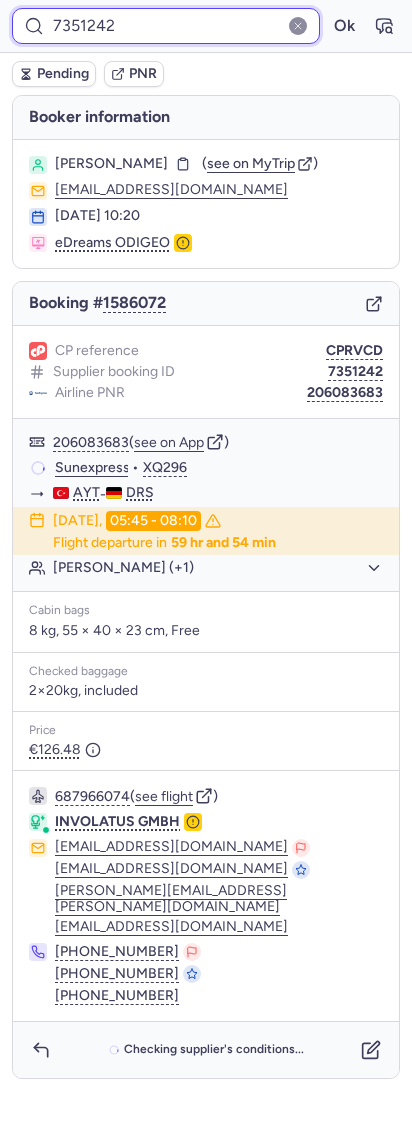 click on "7351242" at bounding box center [166, 26] 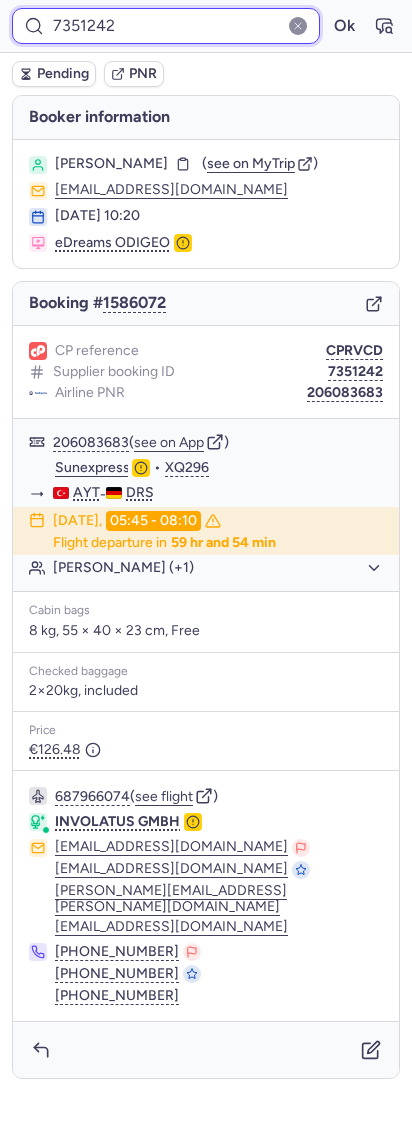 click on "7351242" at bounding box center [166, 26] 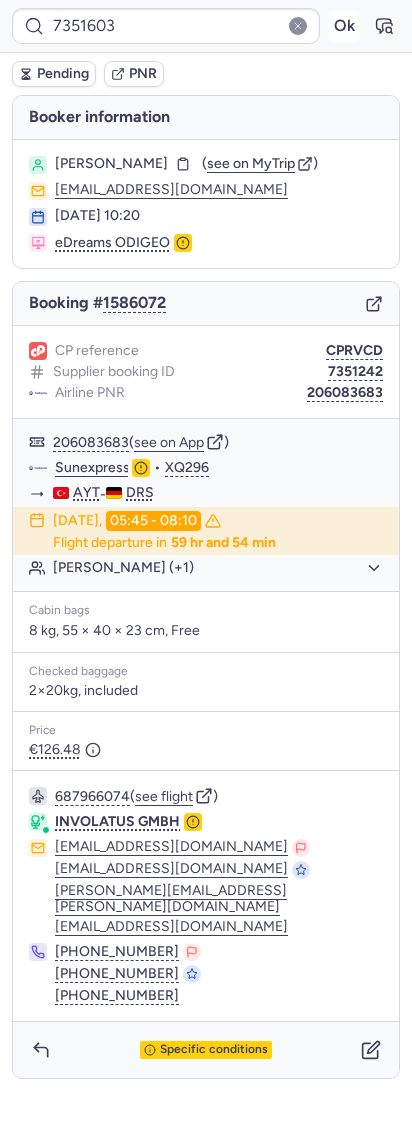 click on "Ok" at bounding box center (344, 26) 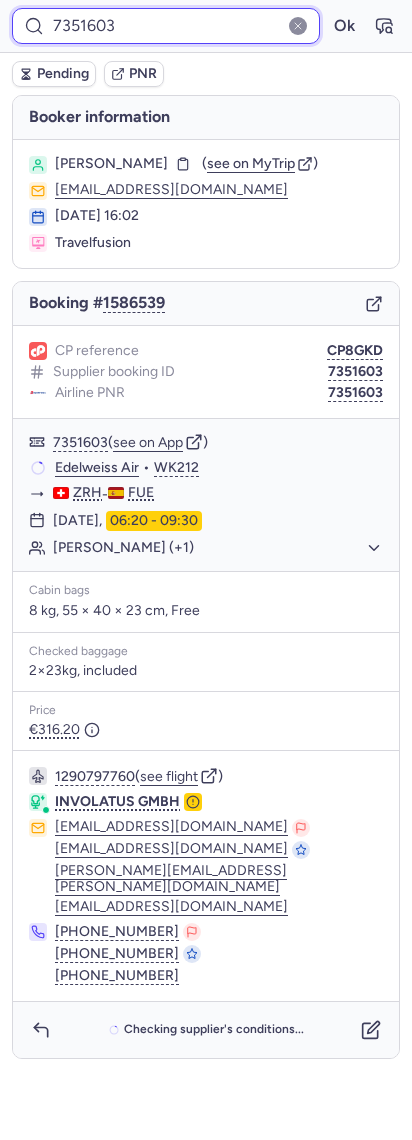 click on "7351603" at bounding box center (166, 26) 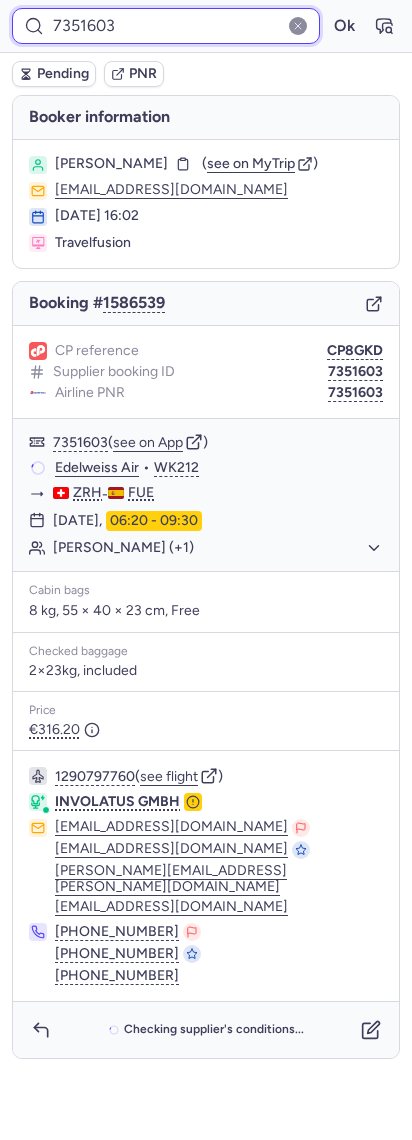click on "7351603" at bounding box center [166, 26] 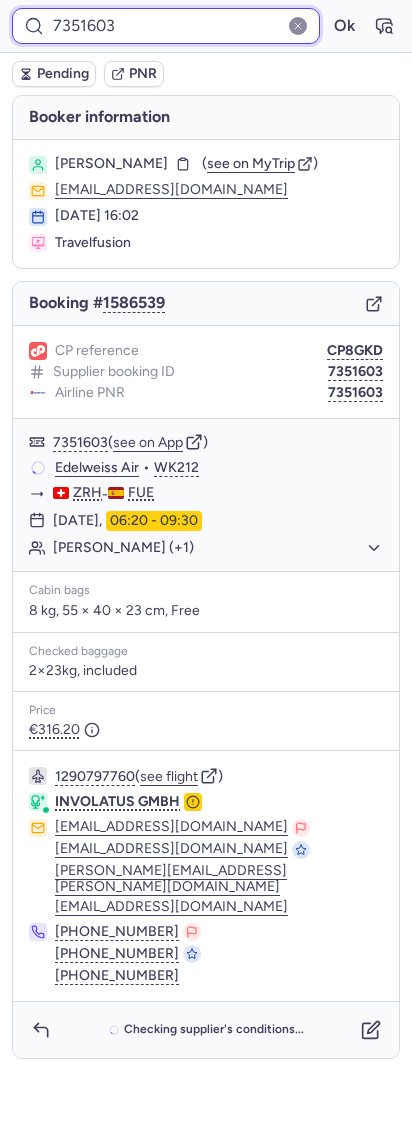 paste on "19" 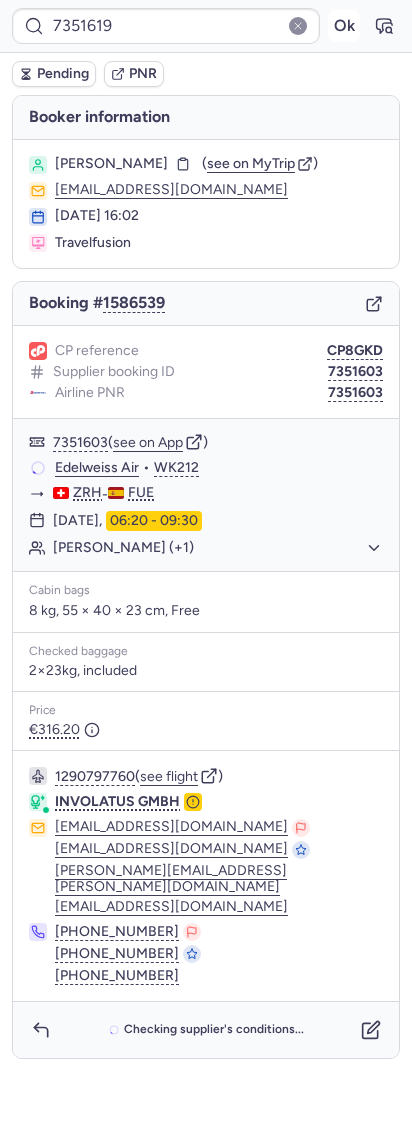 click on "Ok" at bounding box center (344, 26) 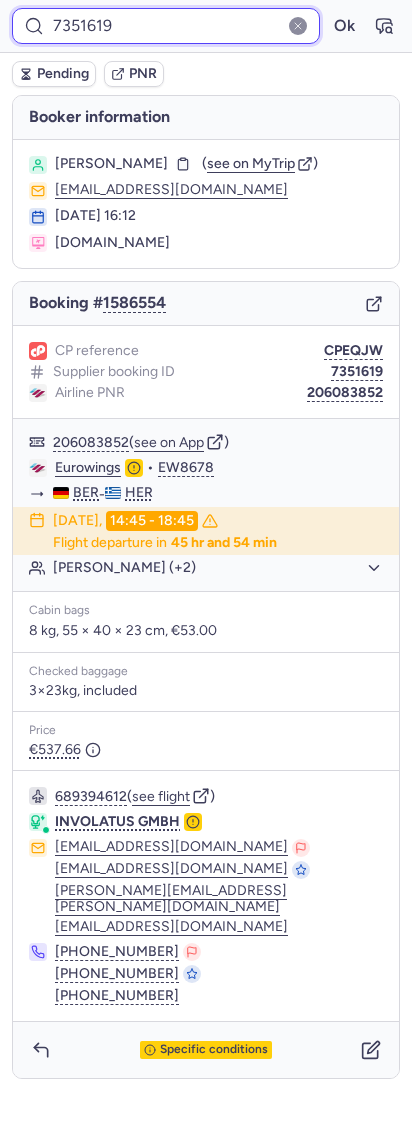 click on "7351619" at bounding box center (166, 26) 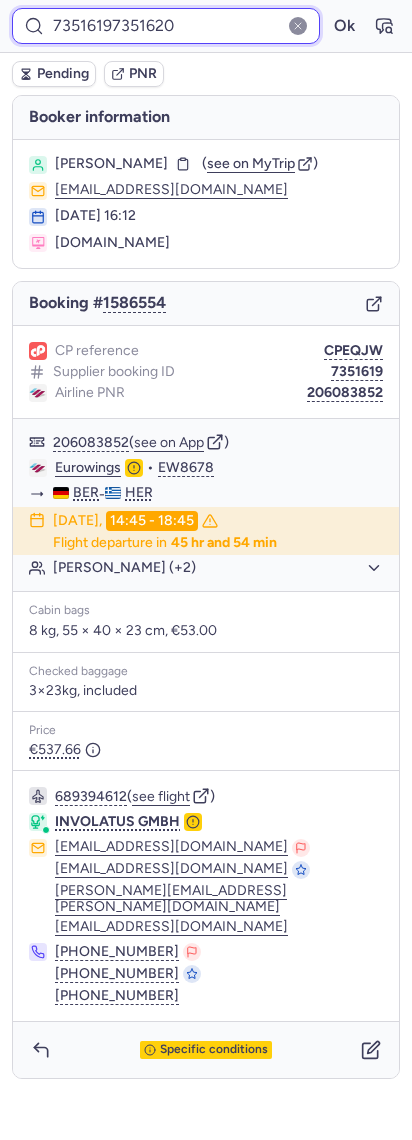 click on "73516197351620" at bounding box center (166, 26) 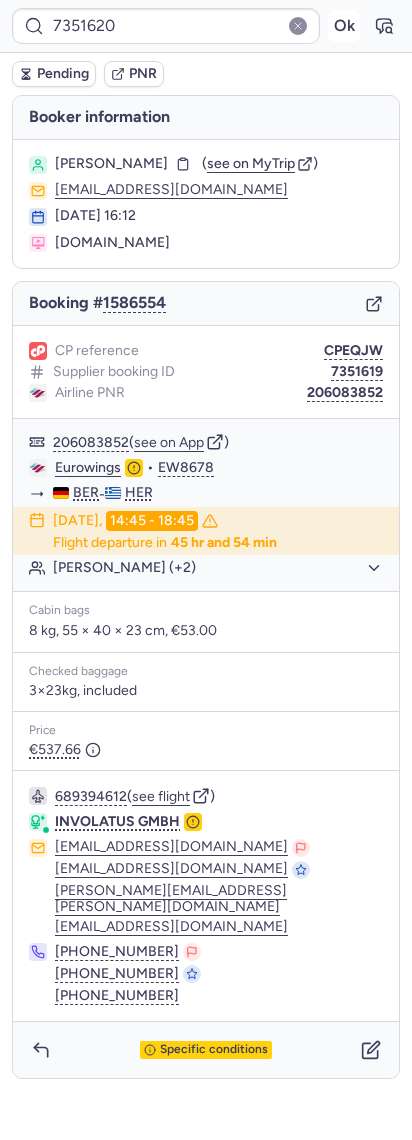 click on "Ok" at bounding box center (344, 26) 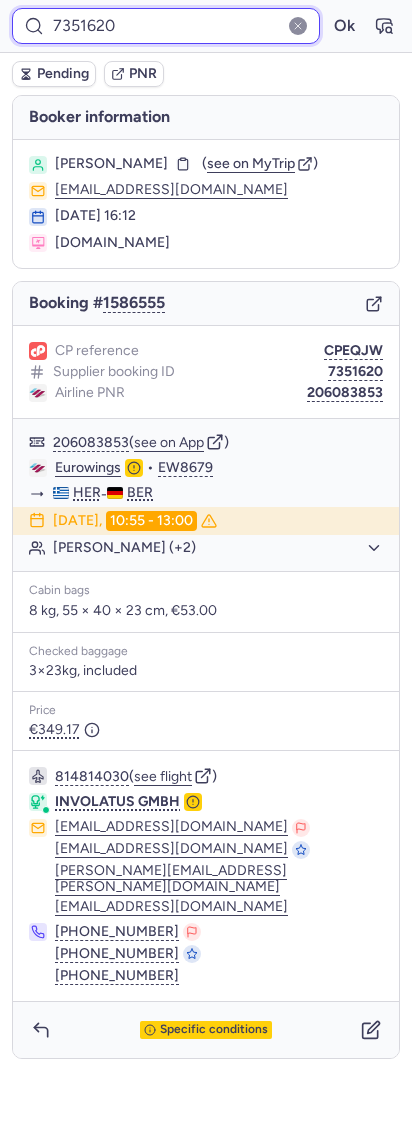 click on "7351620" at bounding box center (166, 26) 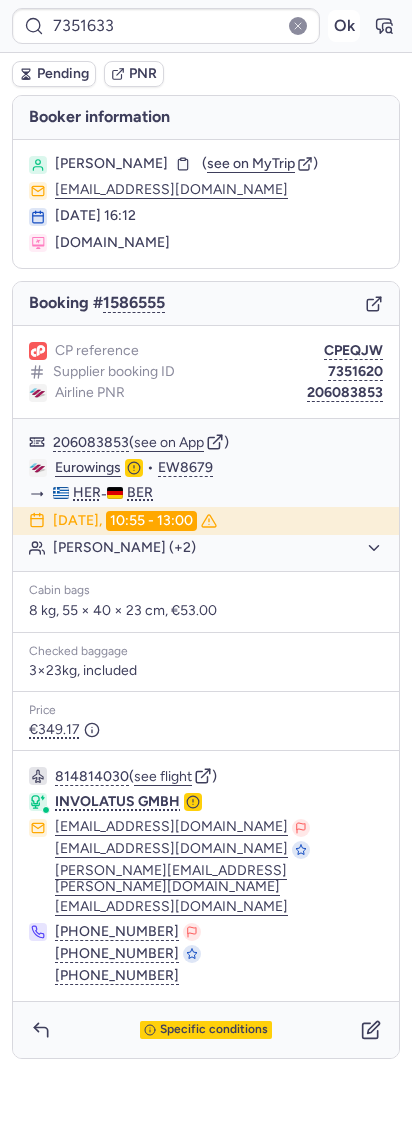click on "Ok" at bounding box center (344, 26) 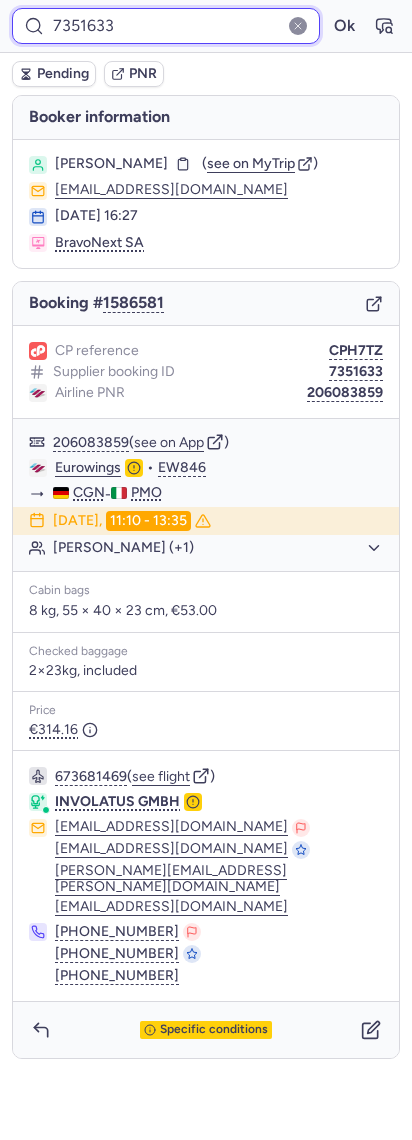 click on "7351633" at bounding box center (166, 26) 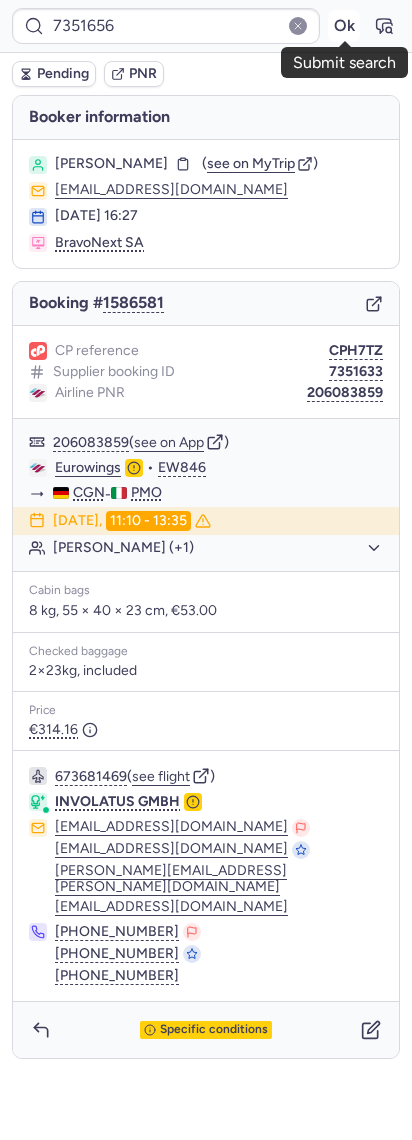 click on "Ok" at bounding box center [344, 26] 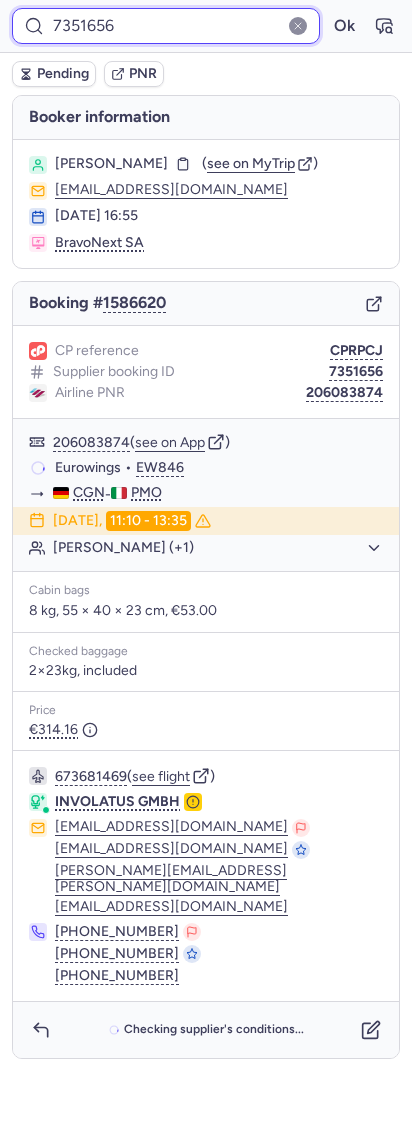 click on "7351656" at bounding box center (166, 26) 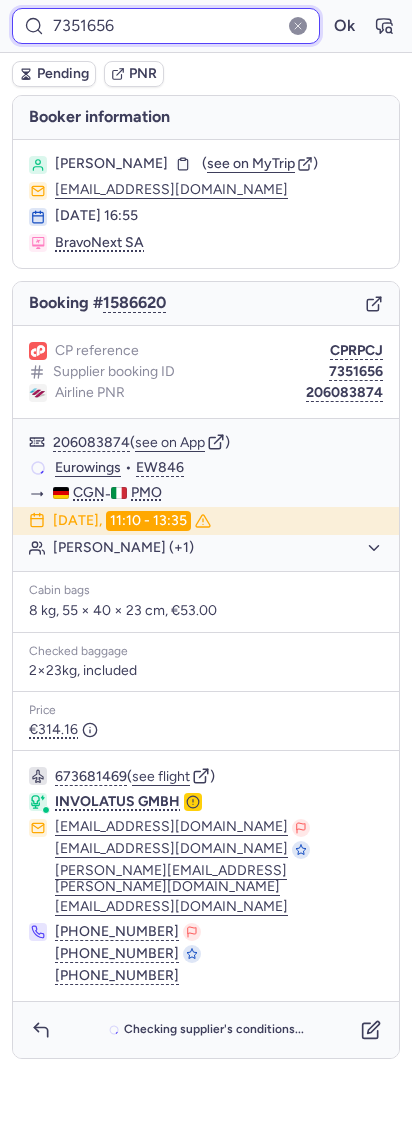 click on "7351656" at bounding box center [166, 26] 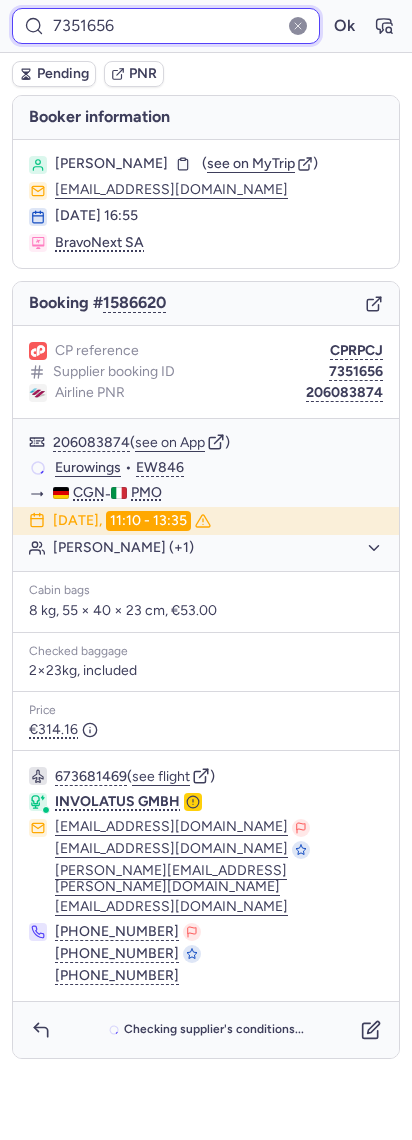 paste on "6" 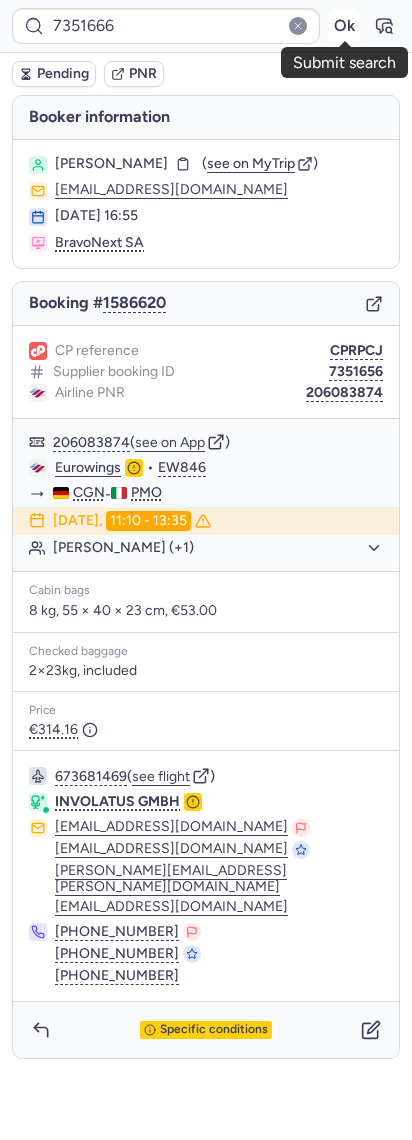 click on "Ok" at bounding box center (344, 26) 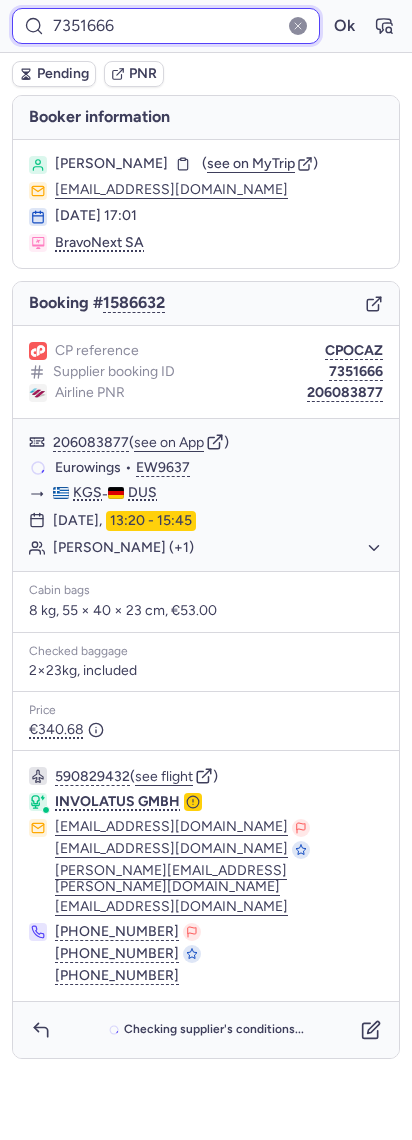 click on "7351666" at bounding box center [166, 26] 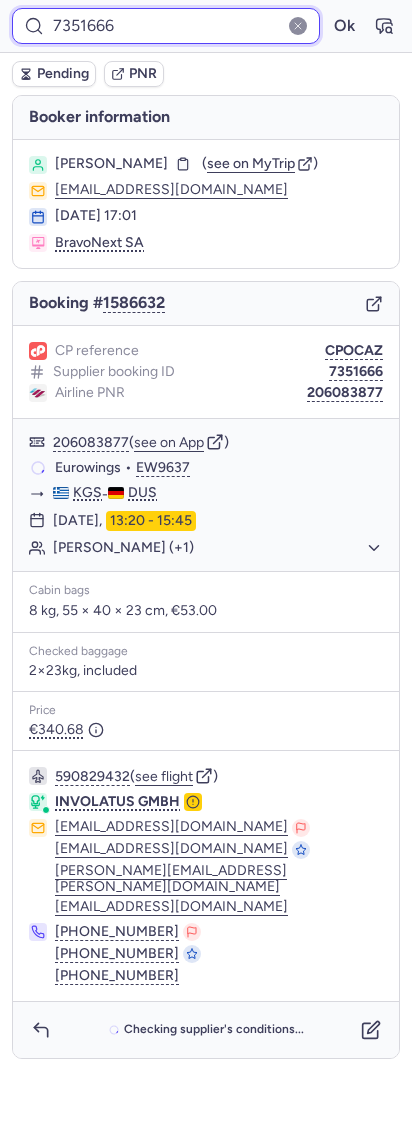 click on "7351666" at bounding box center (166, 26) 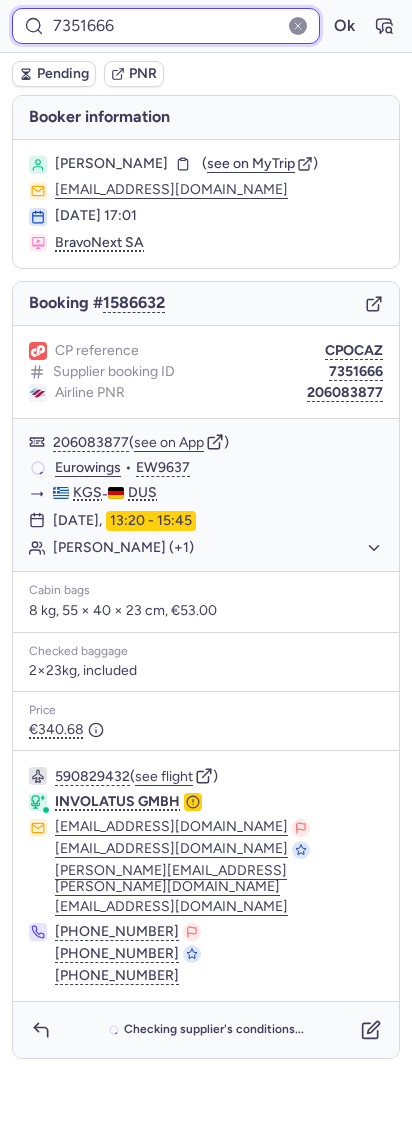 paste on "932" 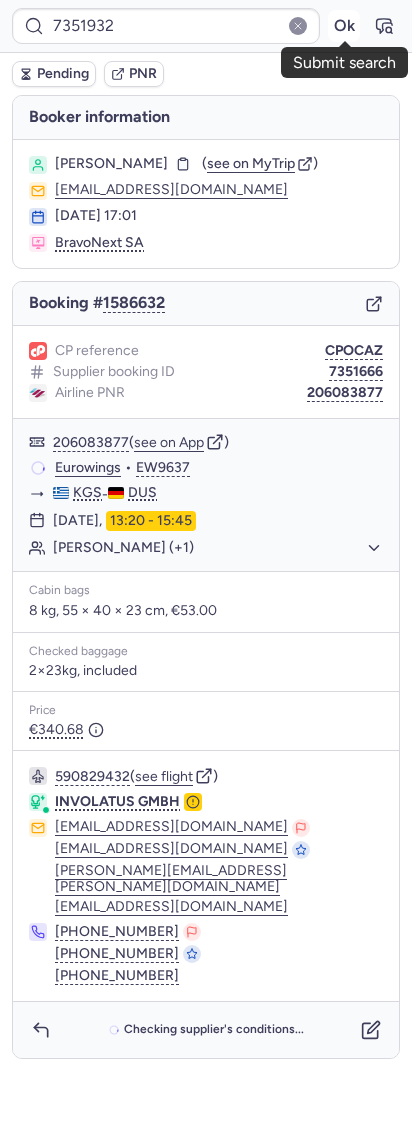 click on "Ok" at bounding box center [344, 26] 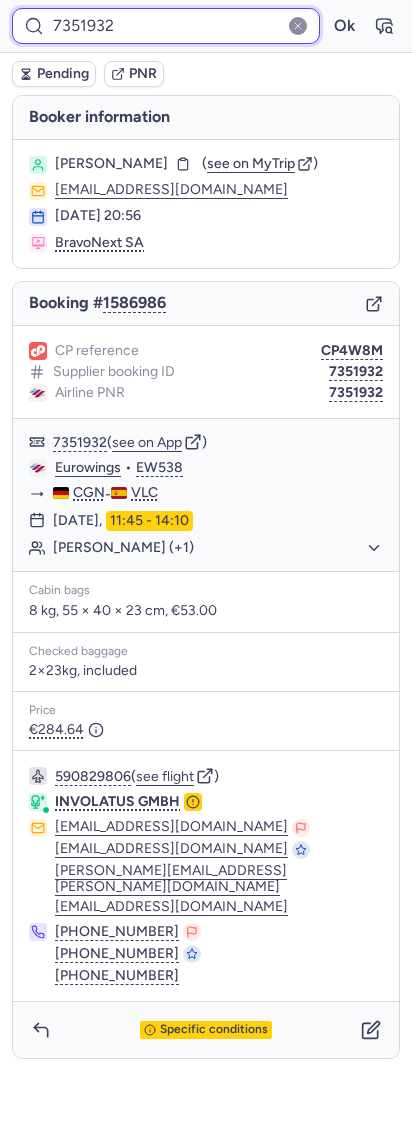 click on "7351932" at bounding box center (166, 26) 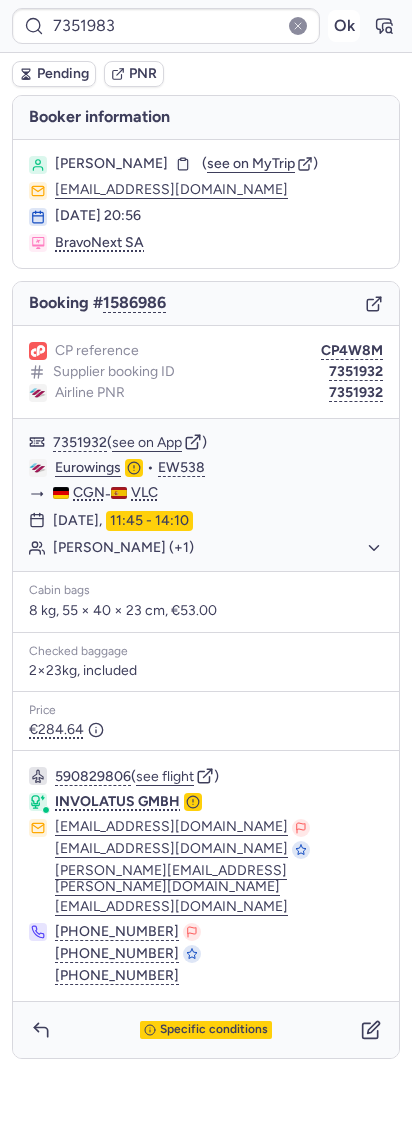 click on "Ok" at bounding box center [344, 26] 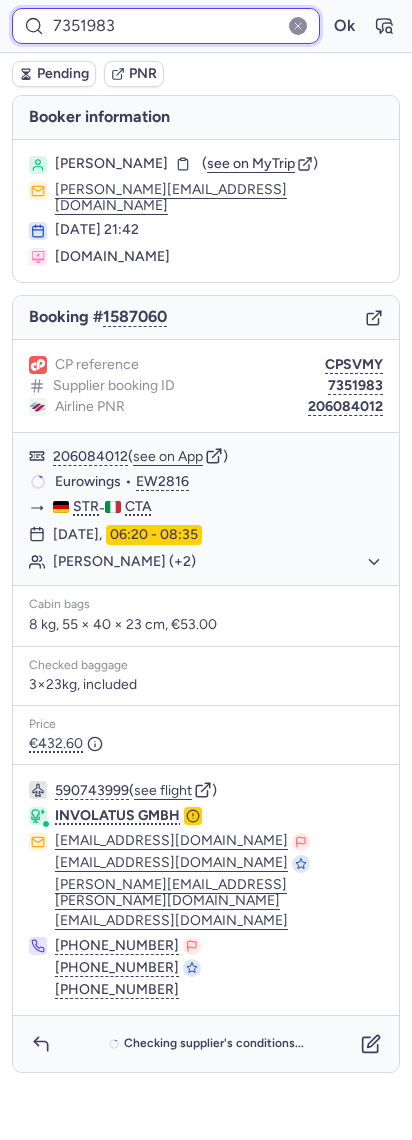 click on "7351983" at bounding box center (166, 26) 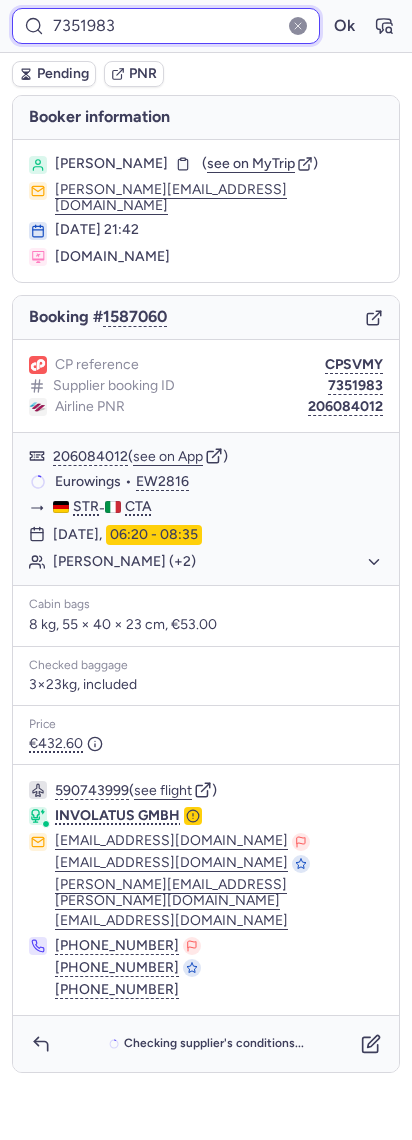 click on "7351983" at bounding box center (166, 26) 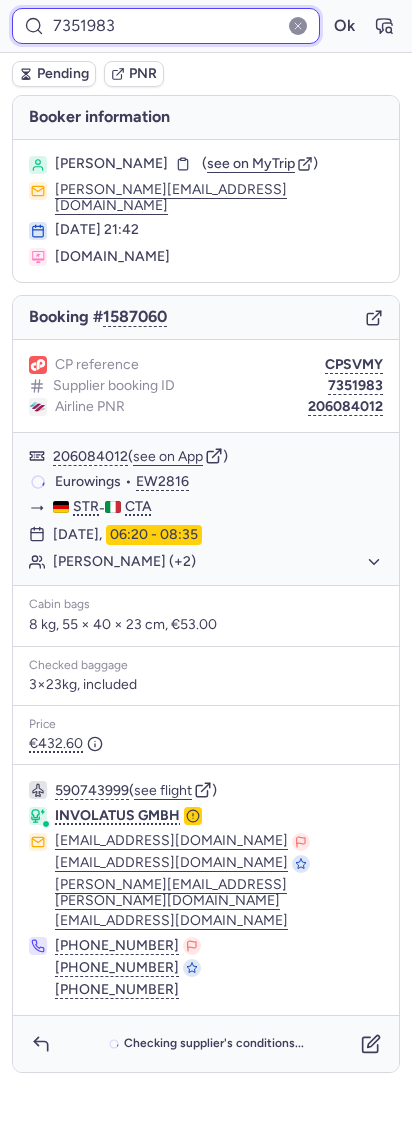 paste on "2002" 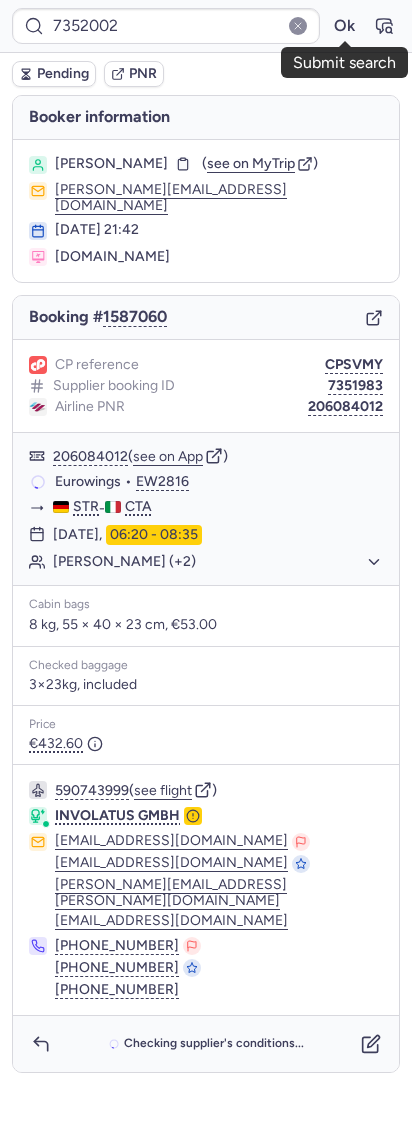 click on "7352002  Ok" at bounding box center (206, 26) 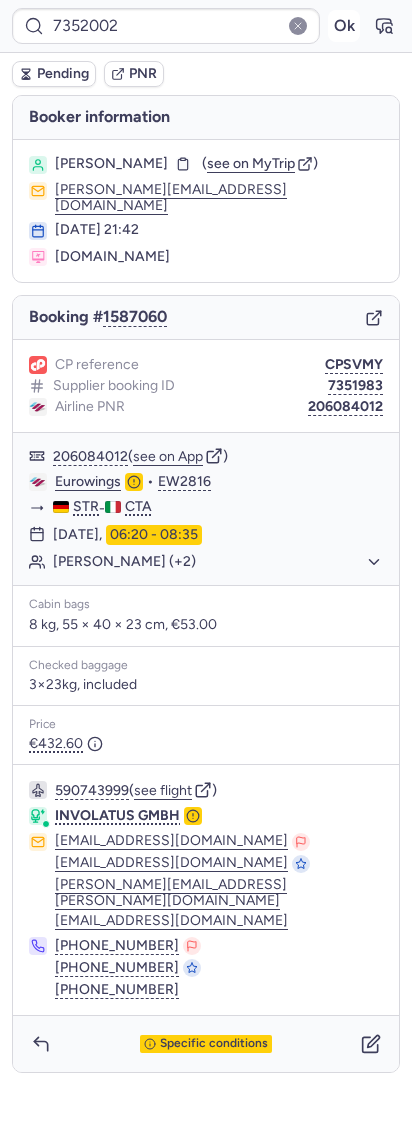 click on "Ok" at bounding box center [344, 26] 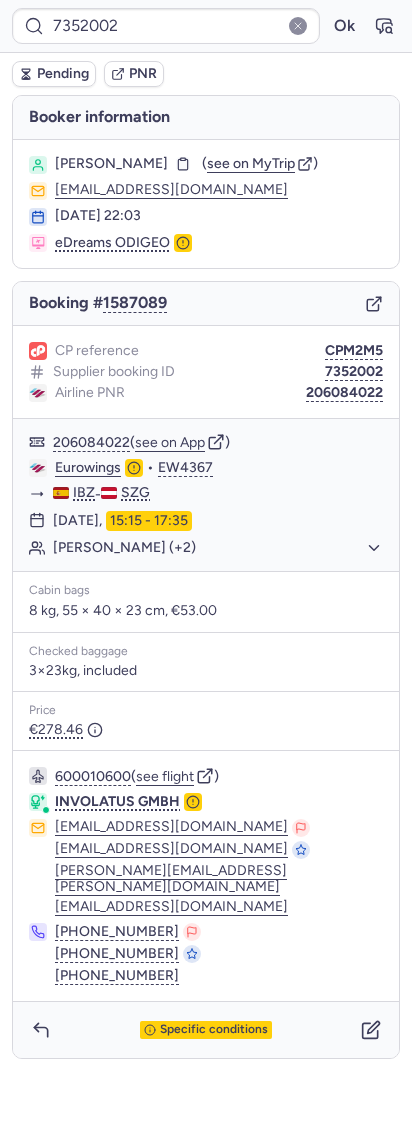 click on "7352002  Ok" at bounding box center [206, 26] 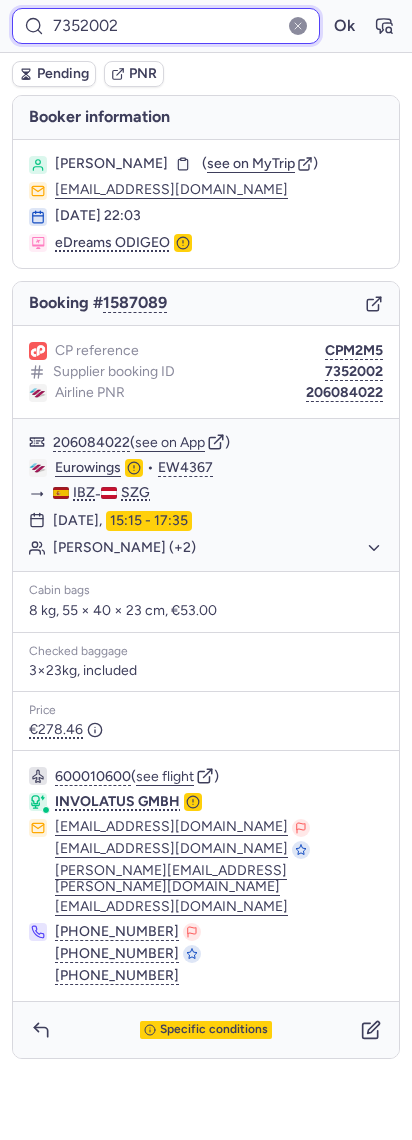 click on "7352002" at bounding box center [166, 26] 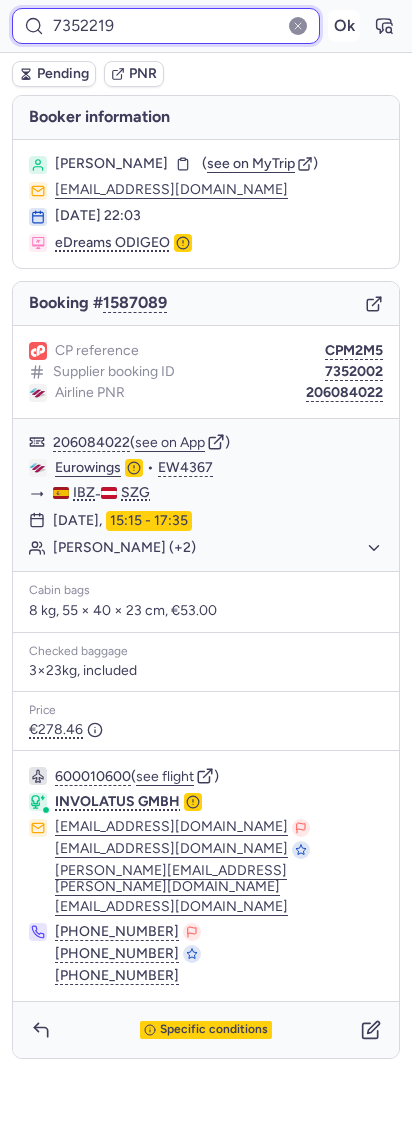 type on "7352219" 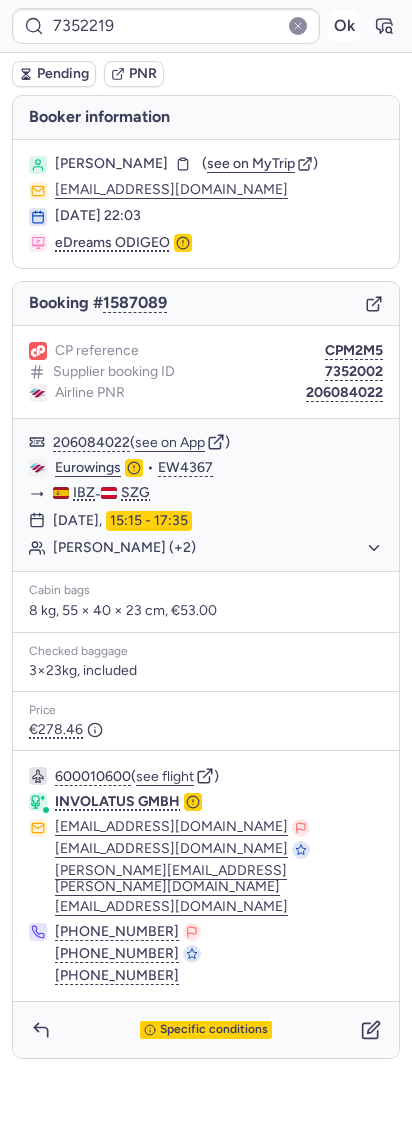 click on "Ok" at bounding box center [344, 26] 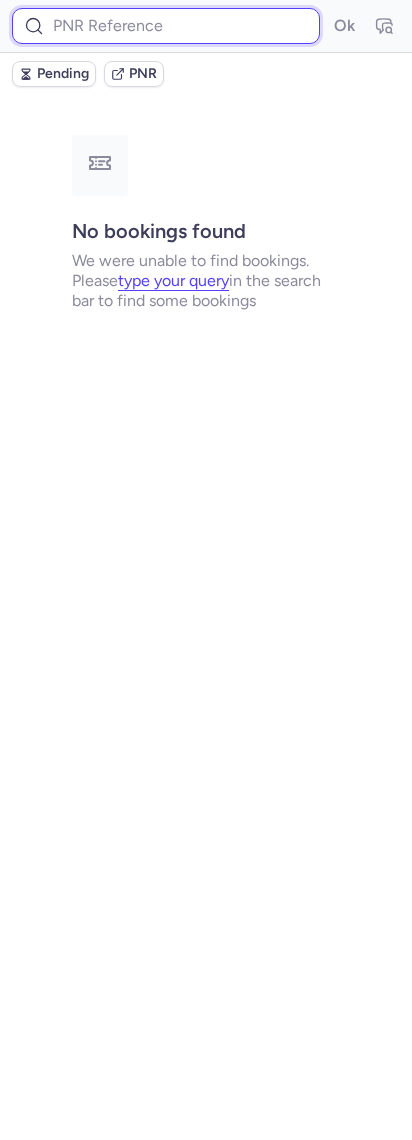 click at bounding box center (166, 26) 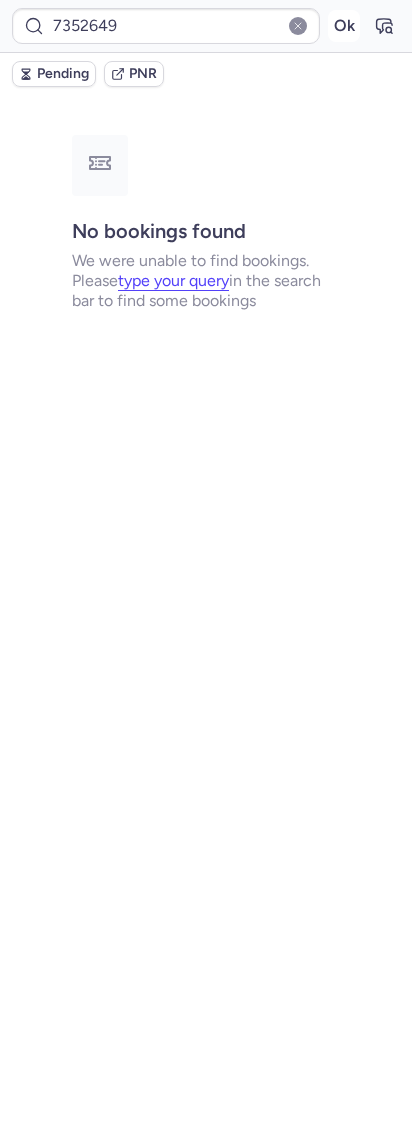 click on "Ok" at bounding box center [344, 26] 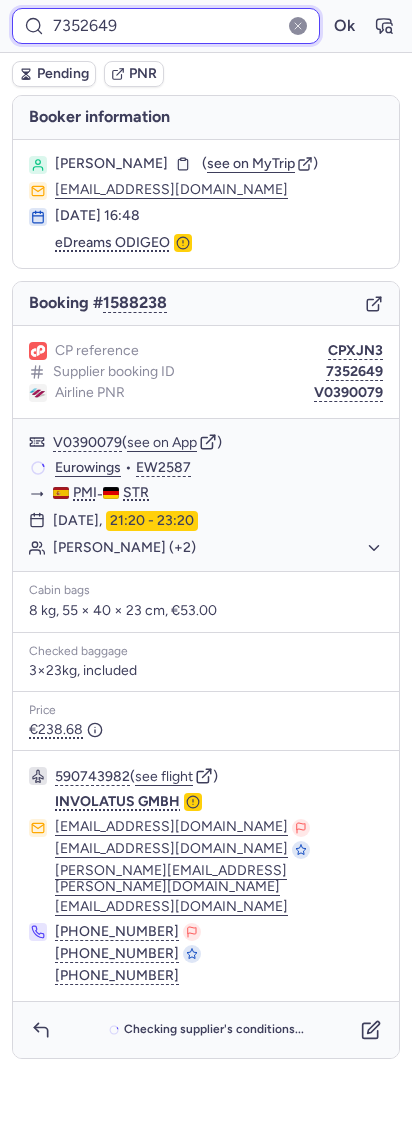 click on "7352649" at bounding box center [166, 26] 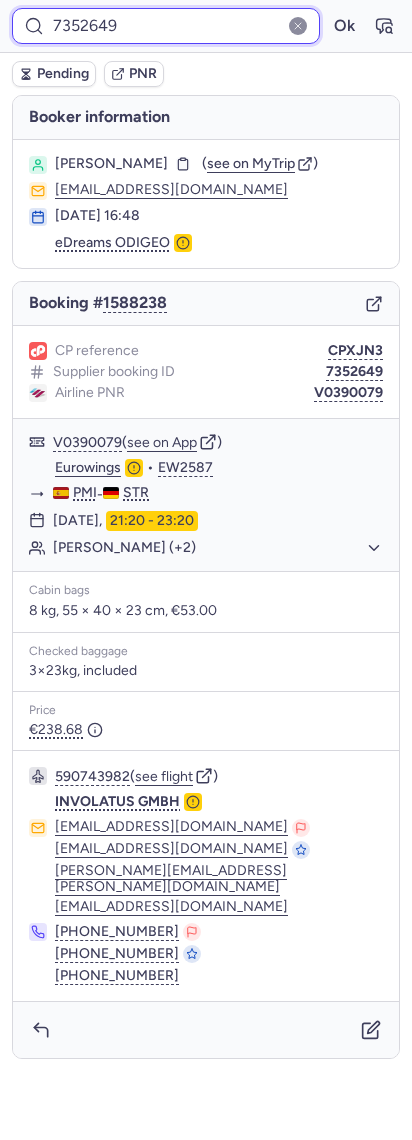 click on "7352649" at bounding box center (166, 26) 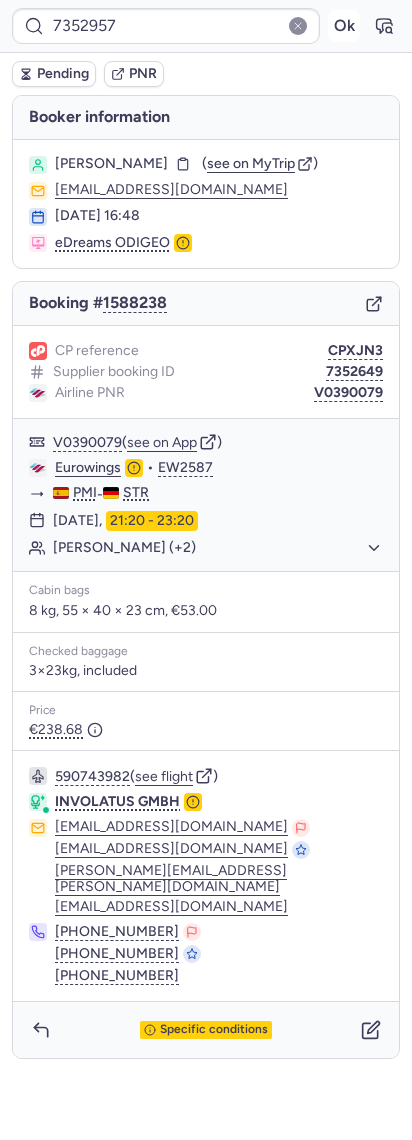 click on "Ok" at bounding box center (344, 26) 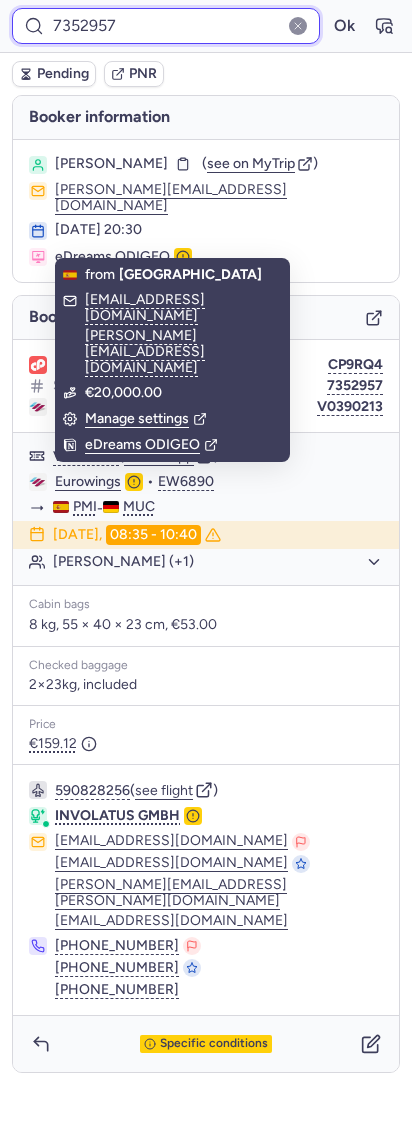 click on "7352957" at bounding box center (166, 26) 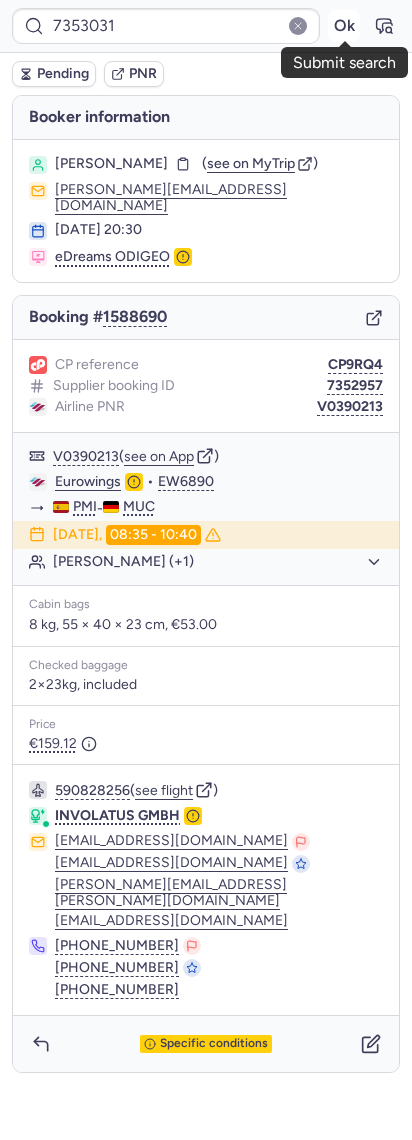 click on "Ok" at bounding box center [344, 26] 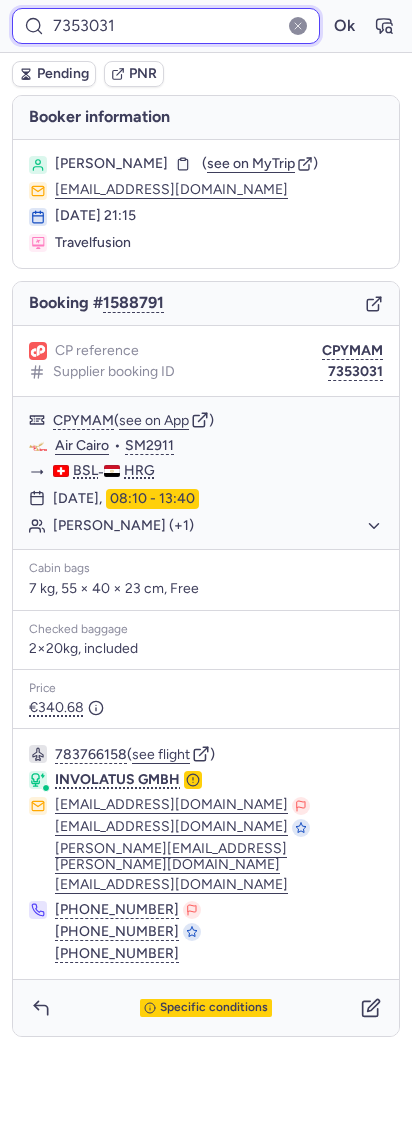 click on "7353031" at bounding box center [166, 26] 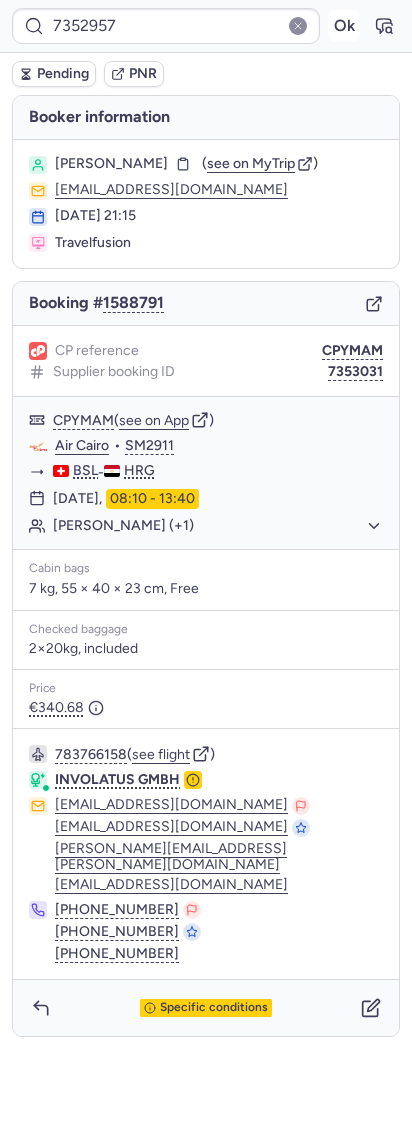 click on "Ok" at bounding box center [344, 26] 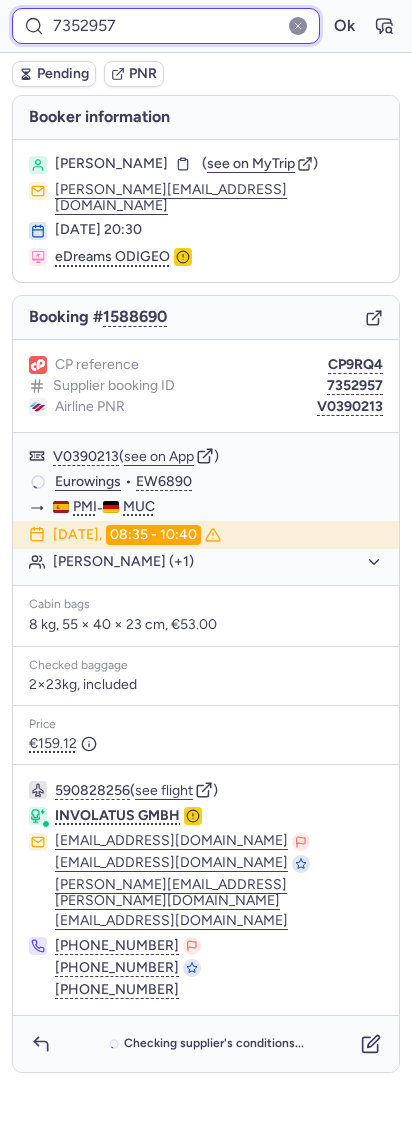 click on "7352957" at bounding box center [166, 26] 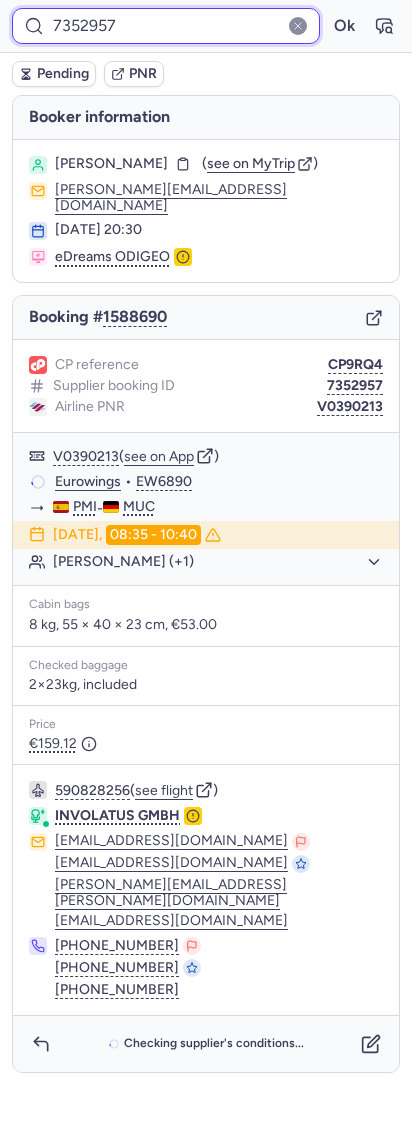 click on "7352957" at bounding box center [166, 26] 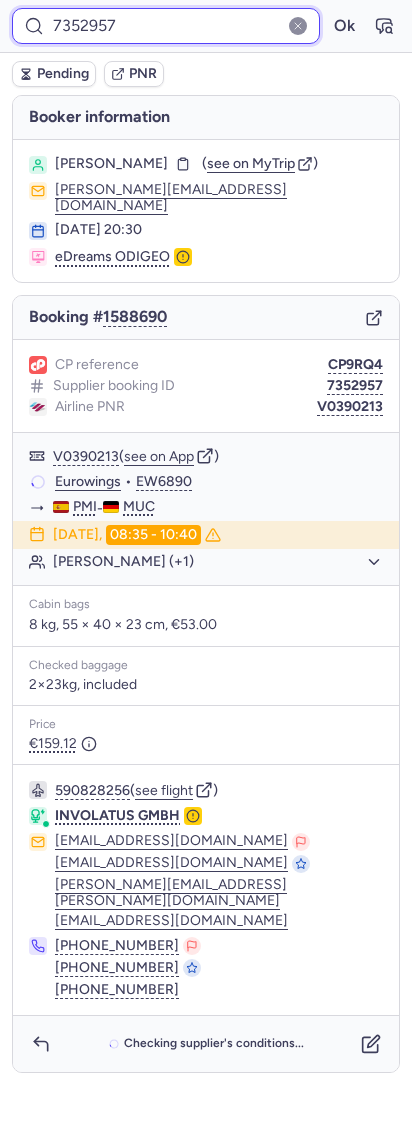 paste on "3105" 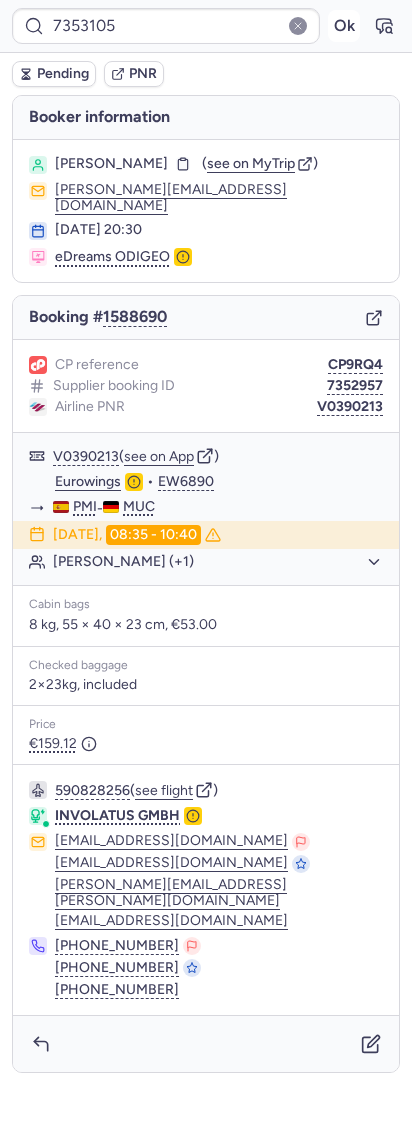 click on "Ok" at bounding box center (344, 26) 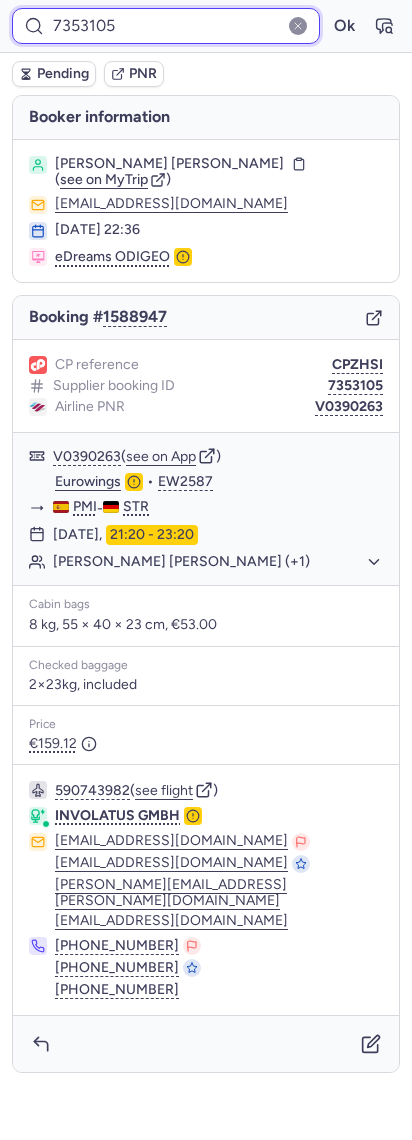 click on "7353105" at bounding box center (166, 26) 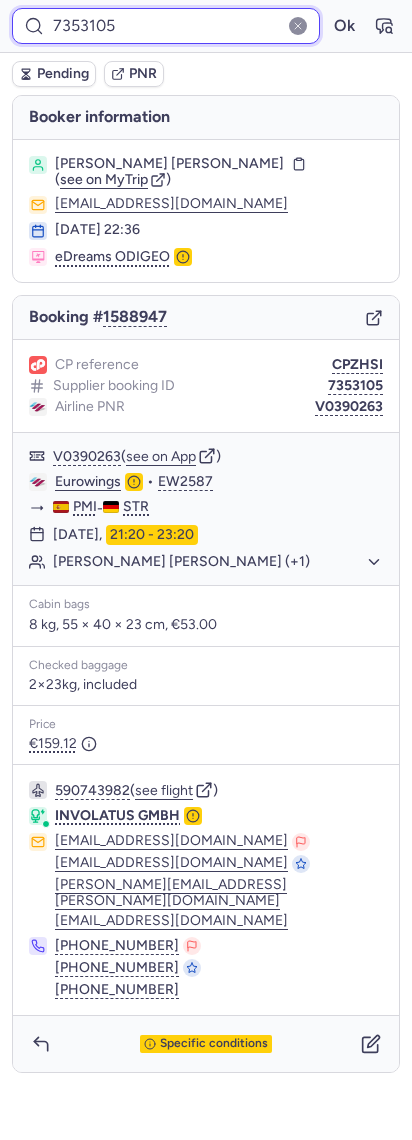 paste on "7" 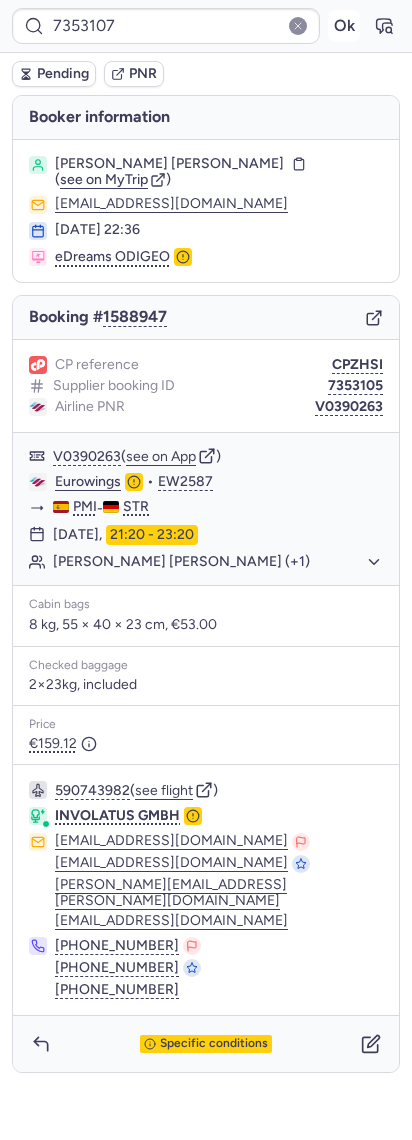 click on "Ok" at bounding box center (344, 26) 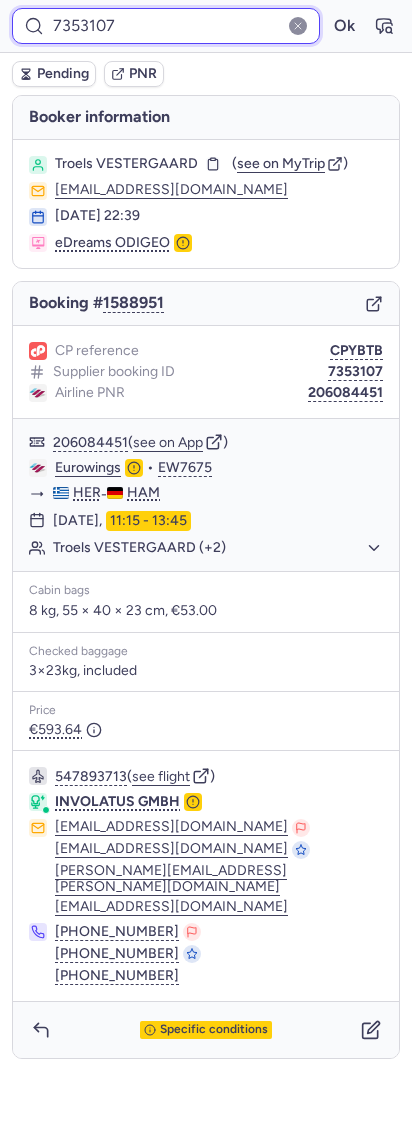 click on "7353107" at bounding box center [166, 26] 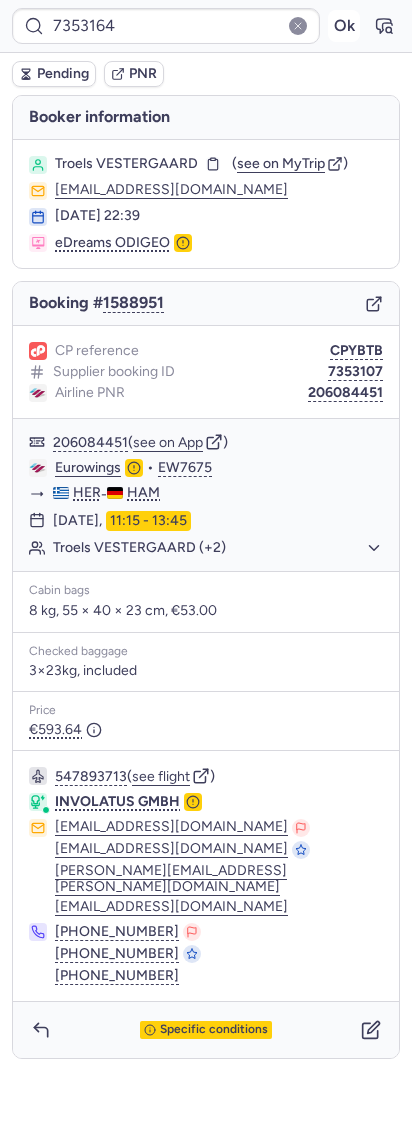 click on "Ok" at bounding box center (344, 26) 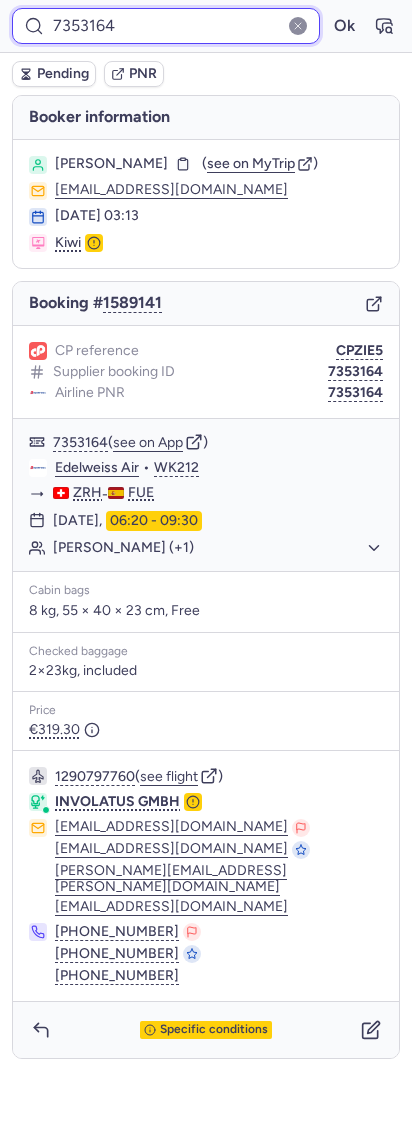 click on "7353164" at bounding box center (166, 26) 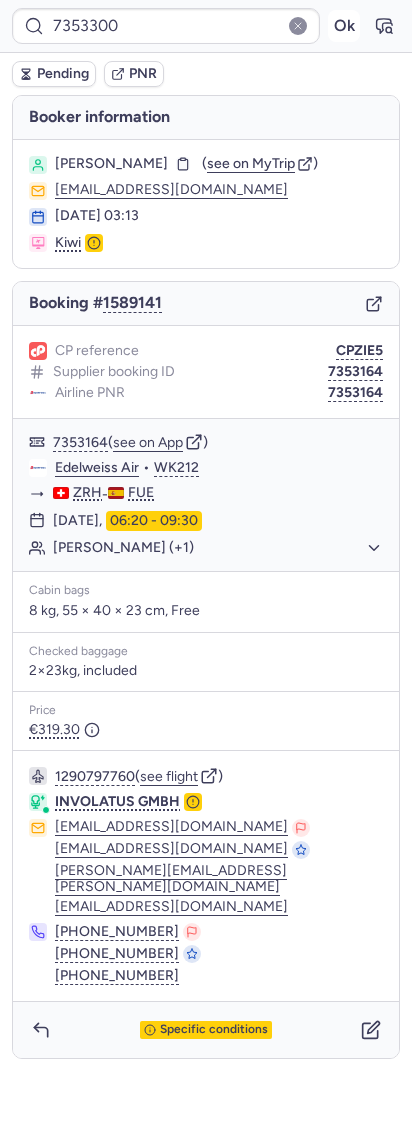 click on "Ok" at bounding box center [344, 26] 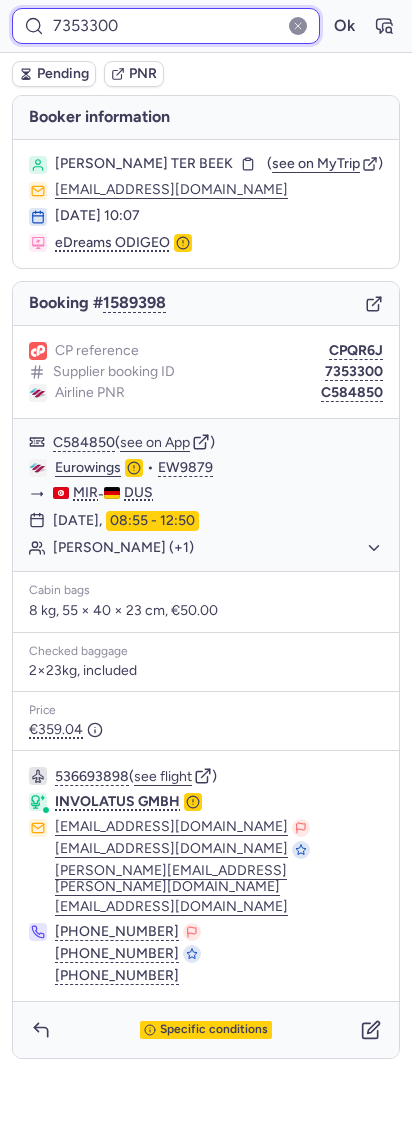 click on "7353300" at bounding box center [166, 26] 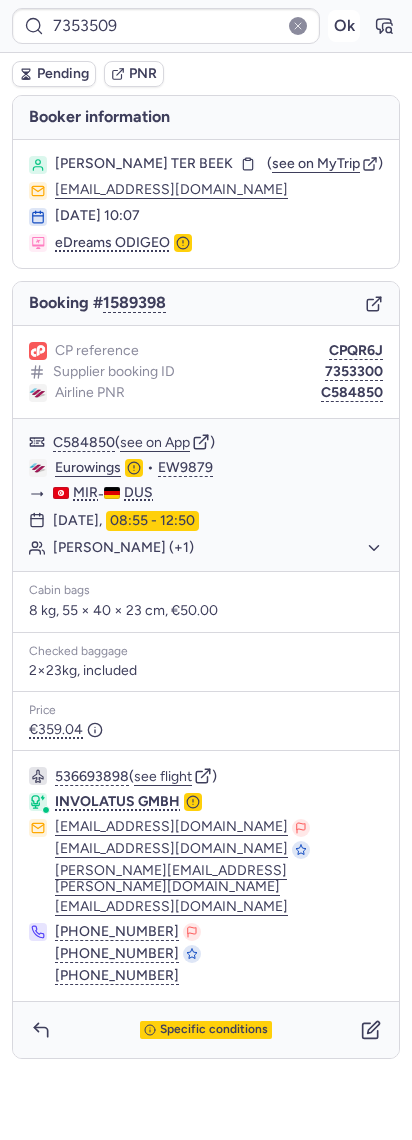 click on "Ok" at bounding box center [344, 26] 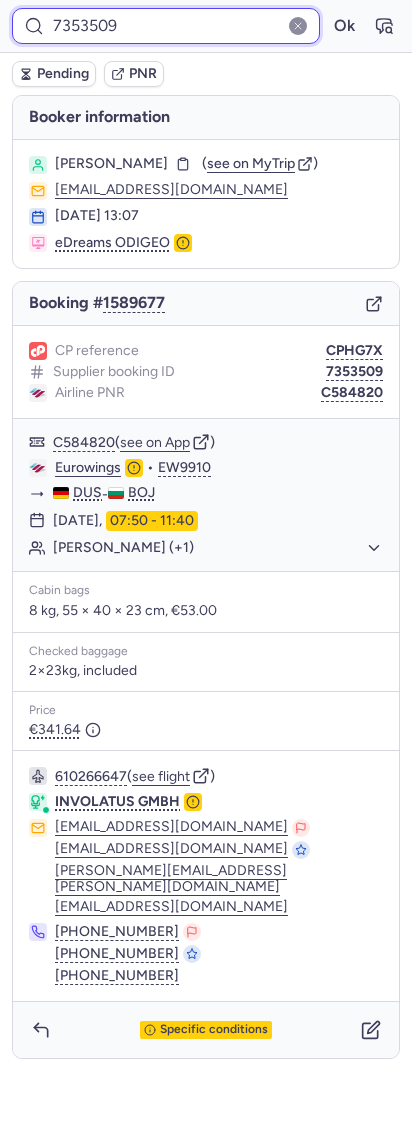 click on "7353509" at bounding box center [166, 26] 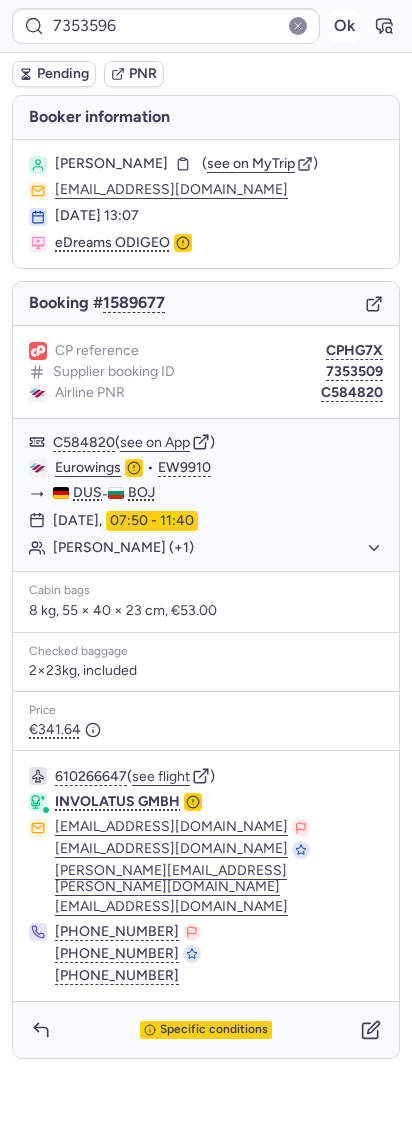 click on "Ok" at bounding box center [344, 26] 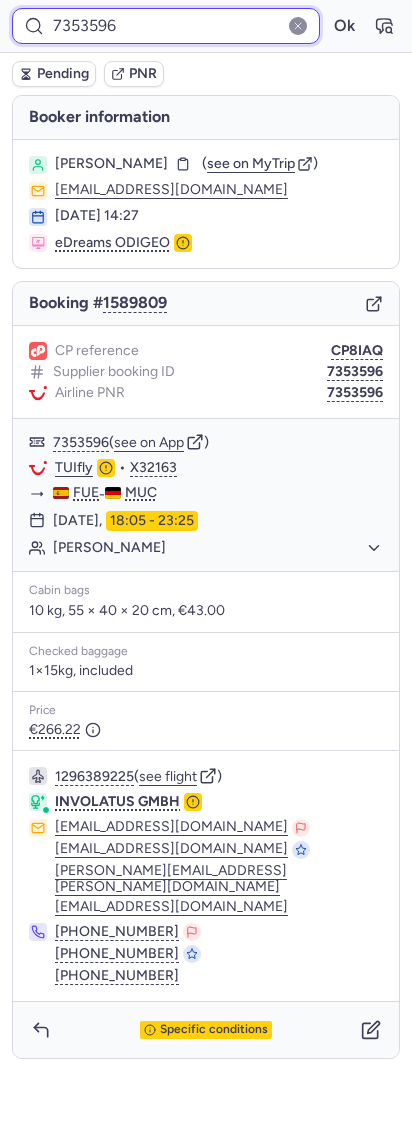 click on "7353596" at bounding box center (166, 26) 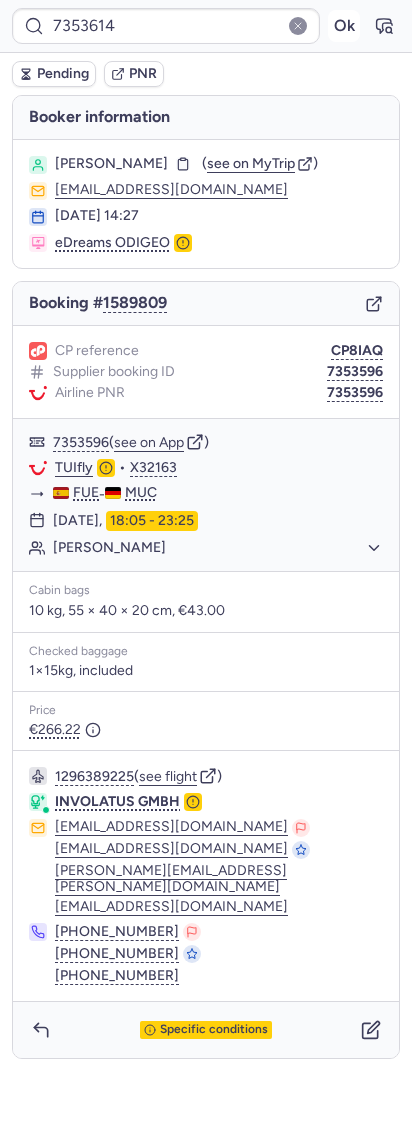 click on "Ok" at bounding box center [344, 26] 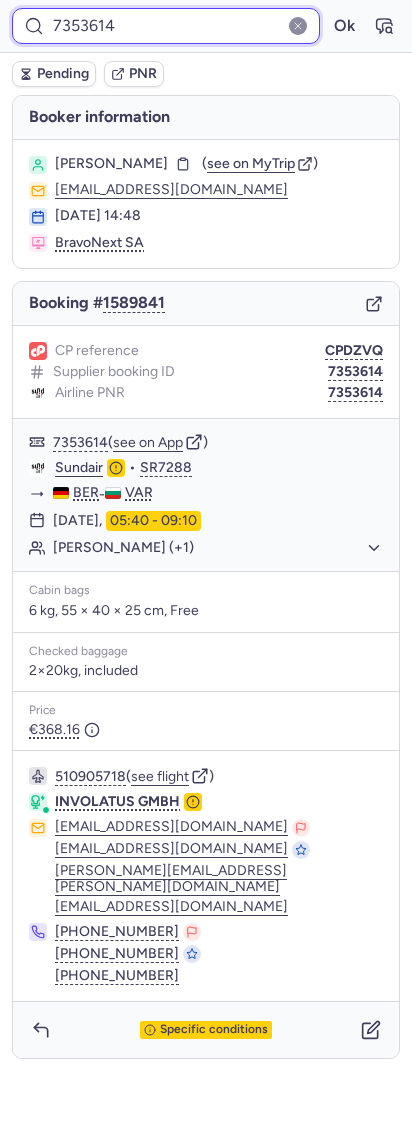 click on "7353614" at bounding box center [166, 26] 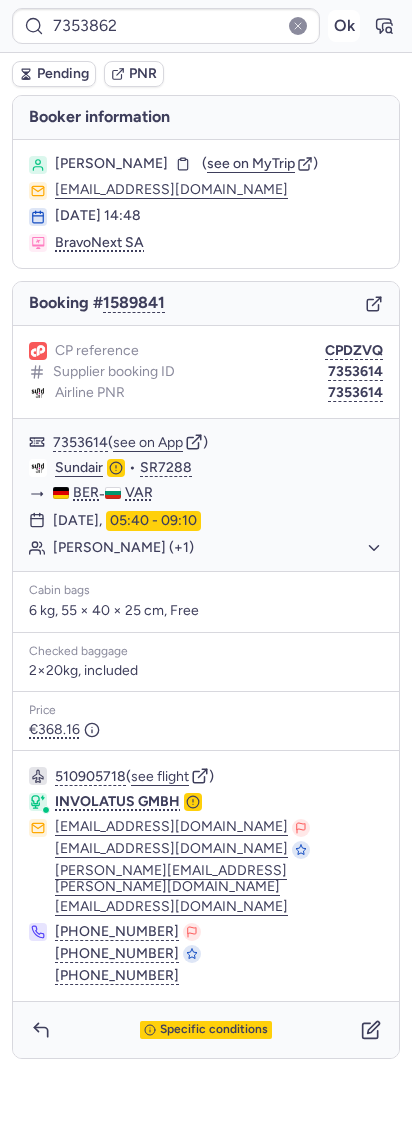 click on "Ok" at bounding box center (344, 26) 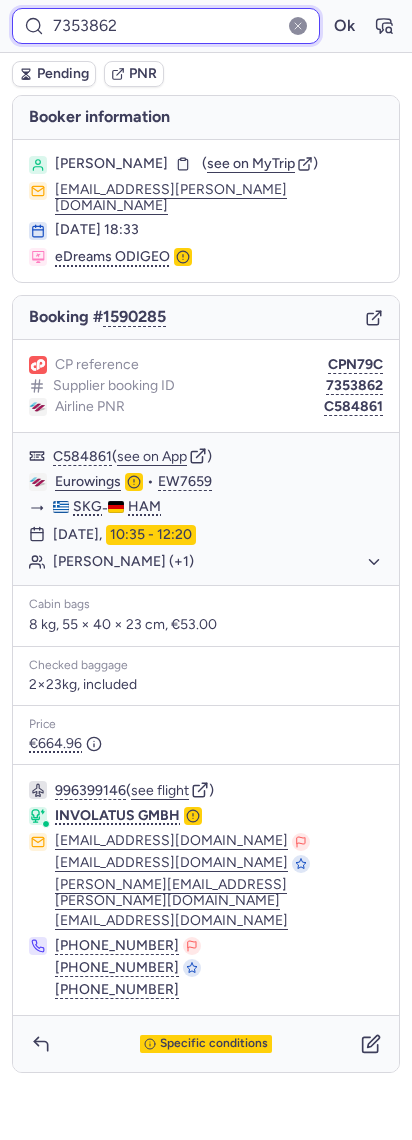 click on "7353862" at bounding box center (166, 26) 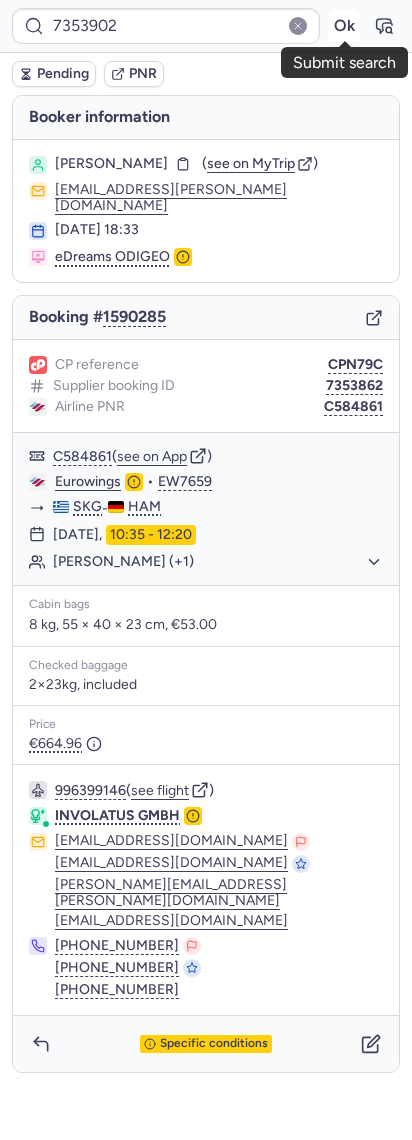 click on "Ok" at bounding box center [344, 26] 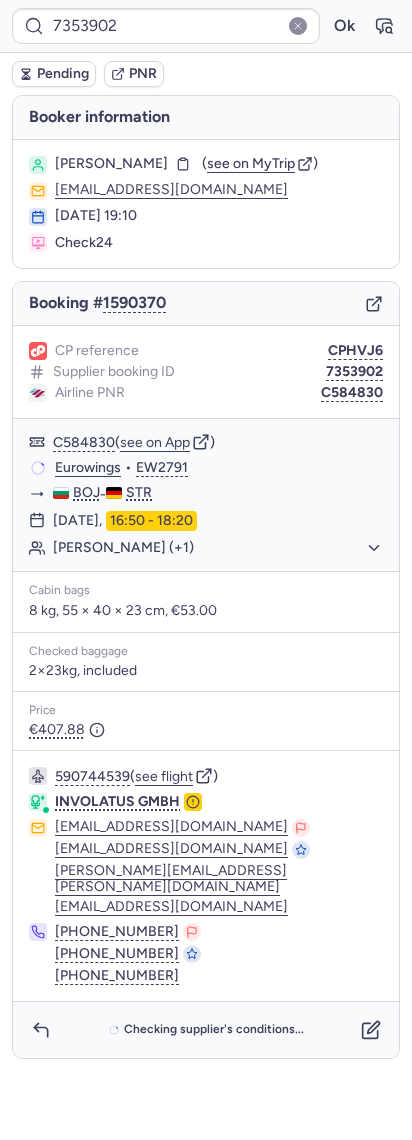 click on "Pending PNR" at bounding box center [206, 74] 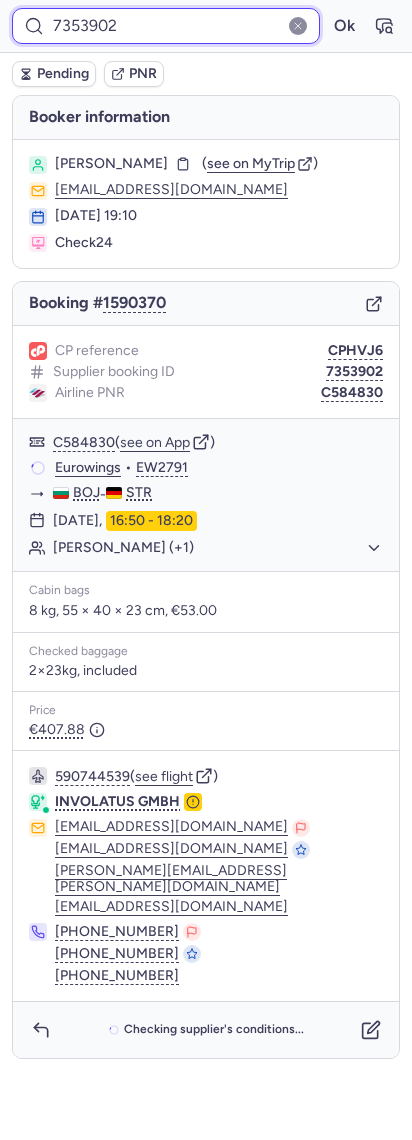 click on "7353902" at bounding box center (166, 26) 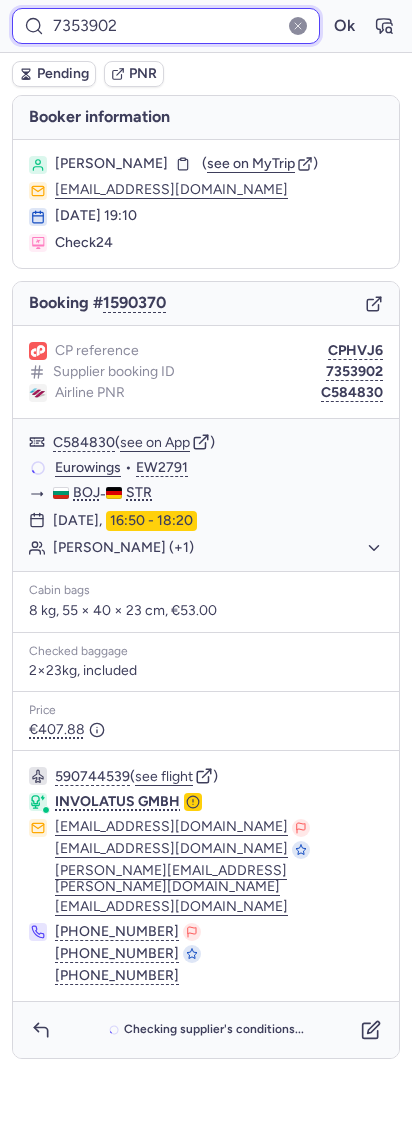 click on "7353902" at bounding box center (166, 26) 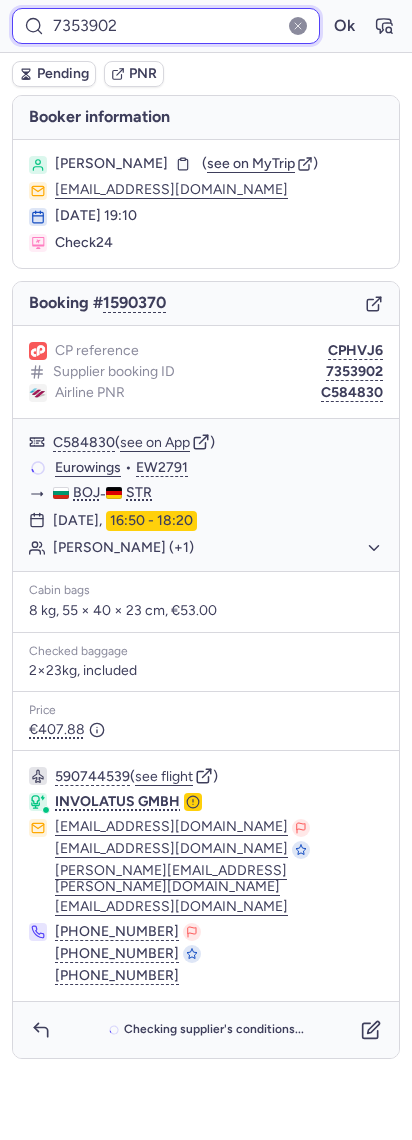 click on "7353902" at bounding box center [166, 26] 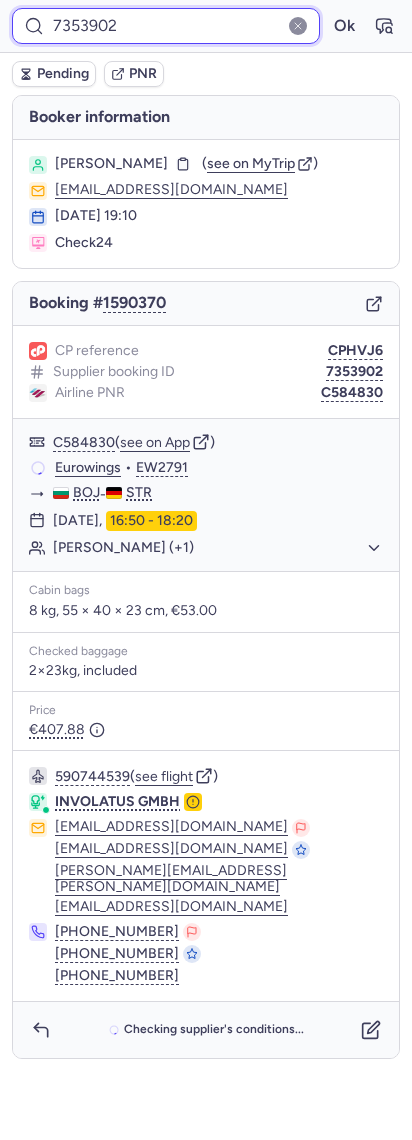 paste on "86" 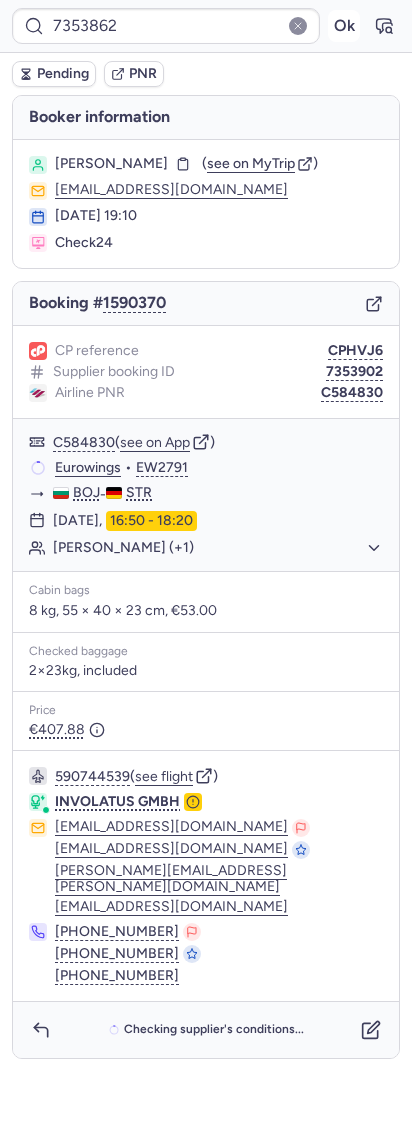click on "Ok" at bounding box center (344, 26) 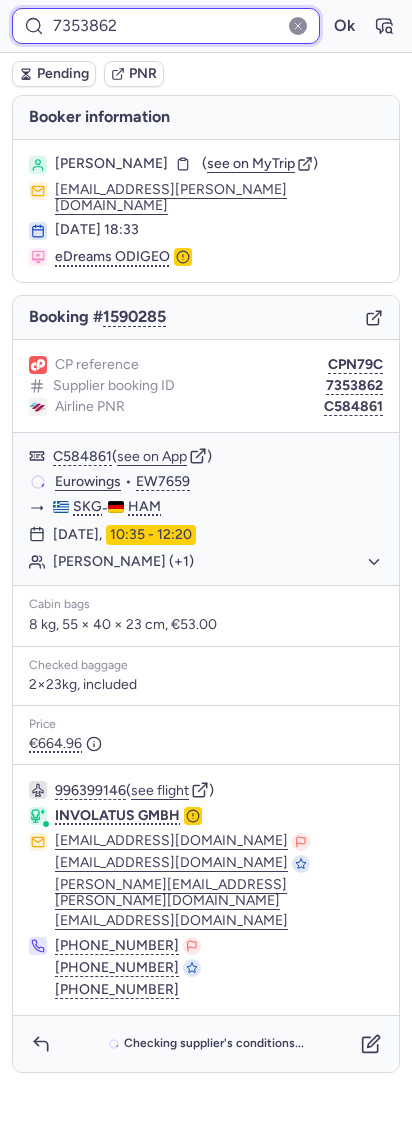 click on "7353862" at bounding box center [166, 26] 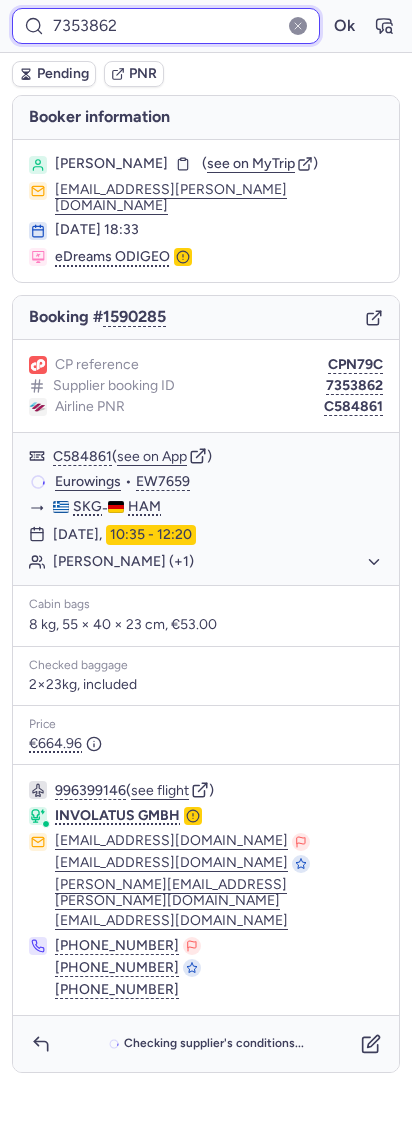 click on "7353862" at bounding box center (166, 26) 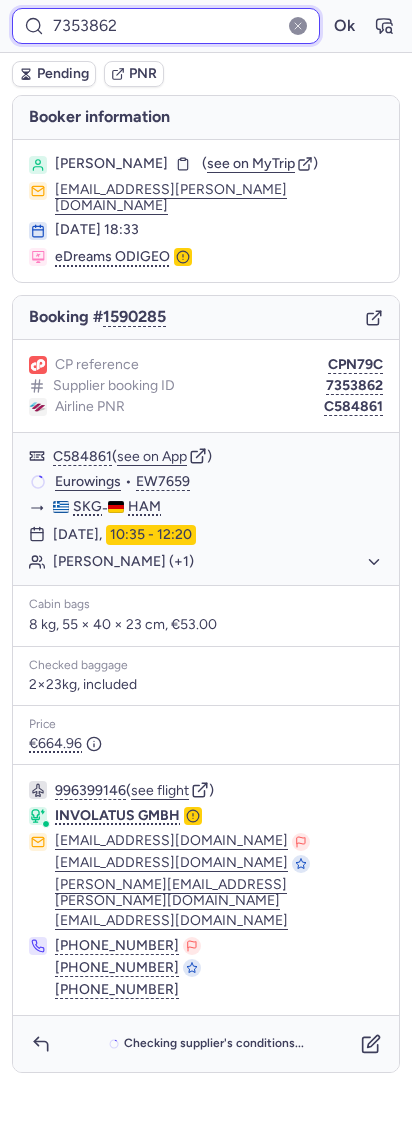 paste on "7353596" 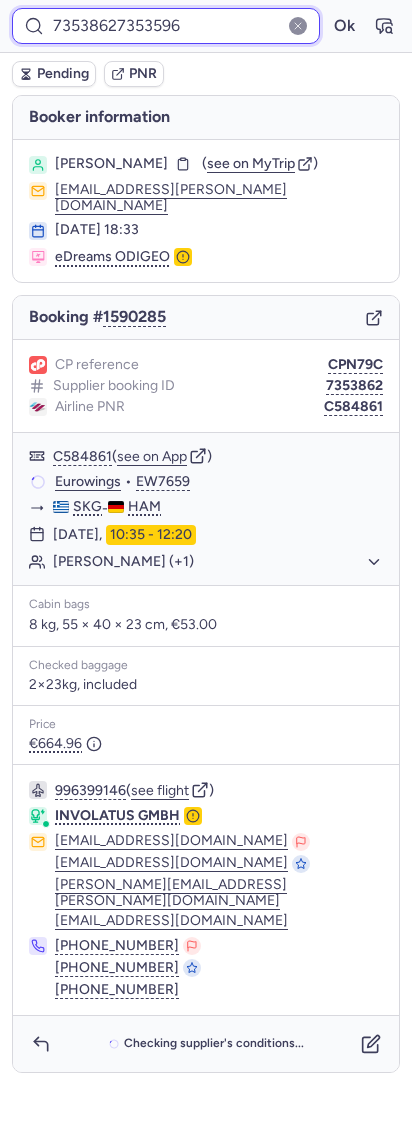 click on "73538627353596" at bounding box center [166, 26] 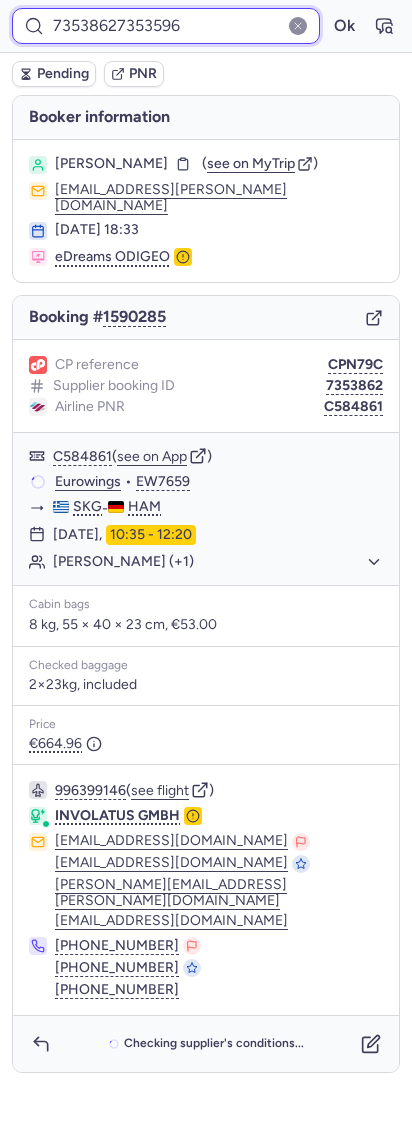 click on "73538627353596" at bounding box center (166, 26) 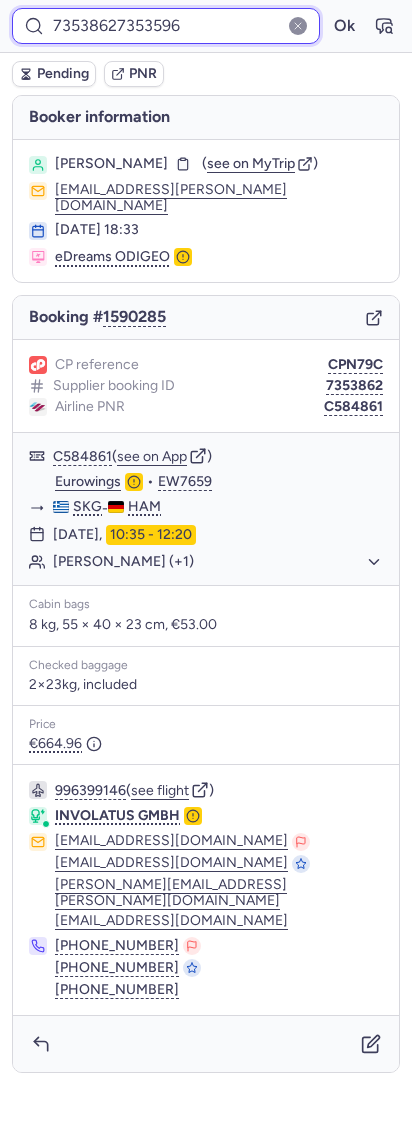 paste 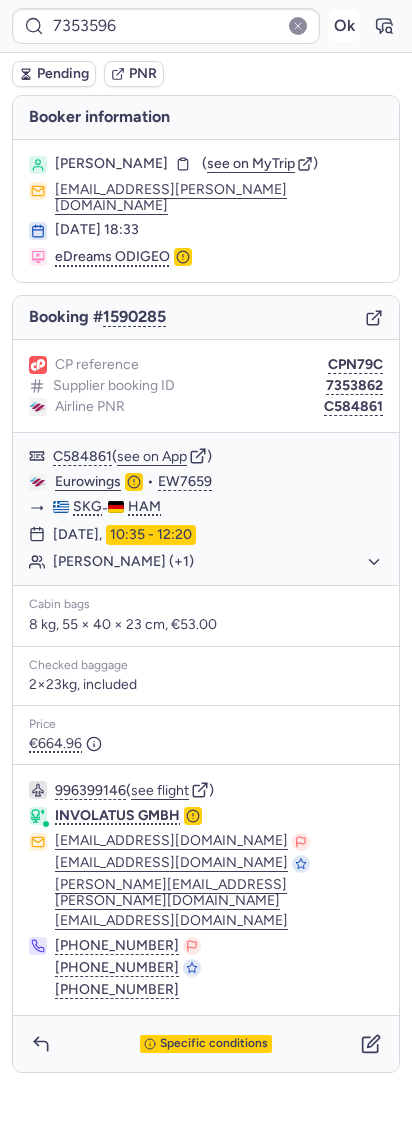 click on "Ok" at bounding box center [344, 26] 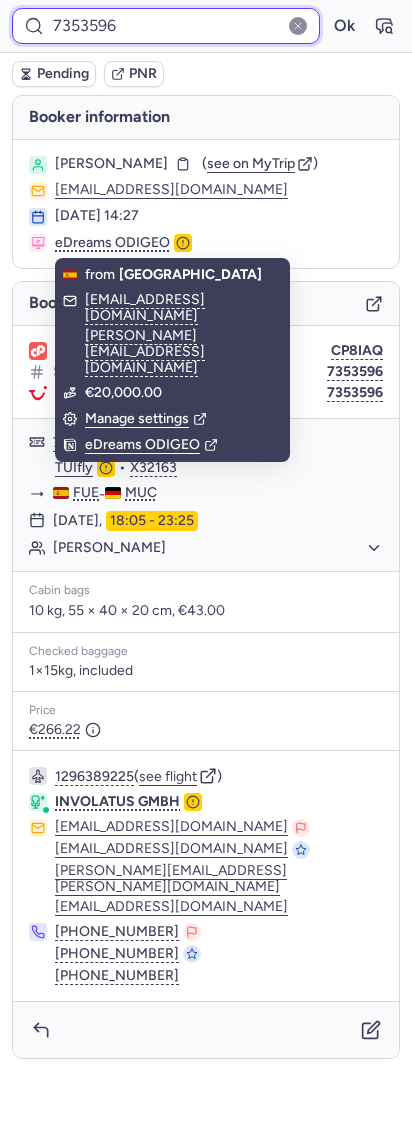 click on "7353596" at bounding box center (166, 26) 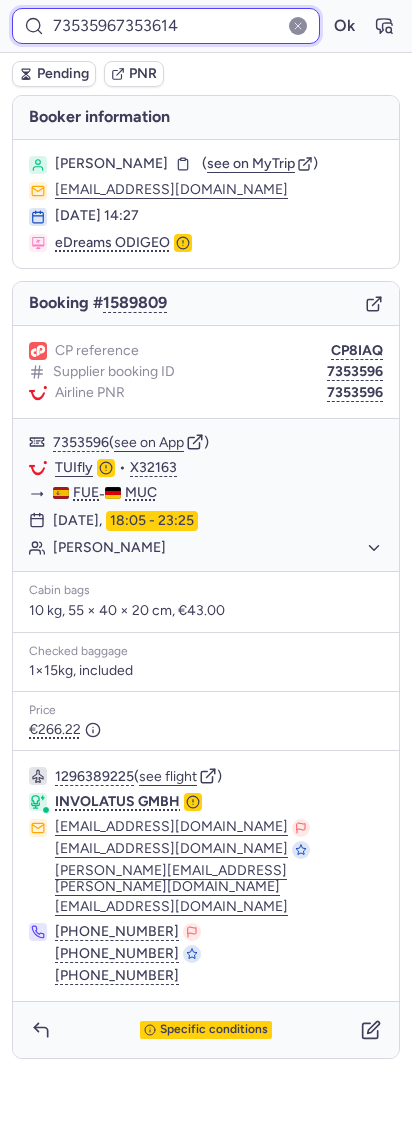 click on "73535967353614" at bounding box center (166, 26) 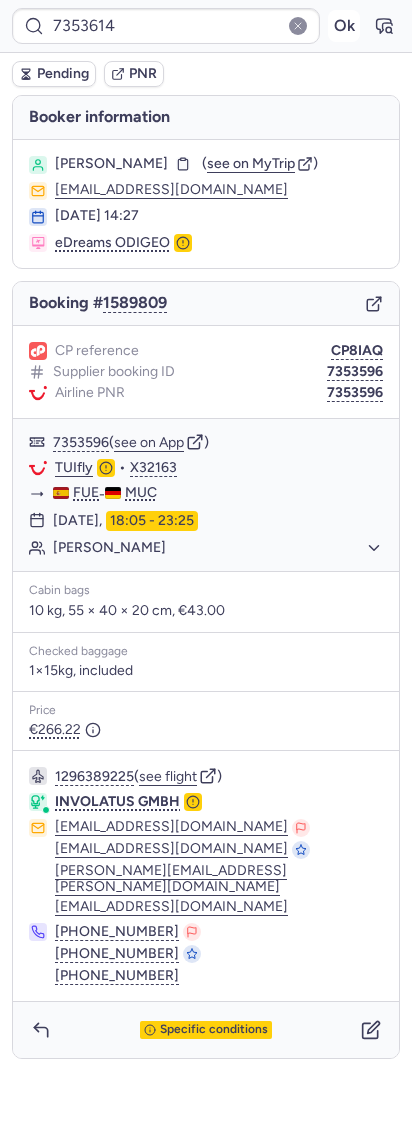 click on "Ok" at bounding box center [344, 26] 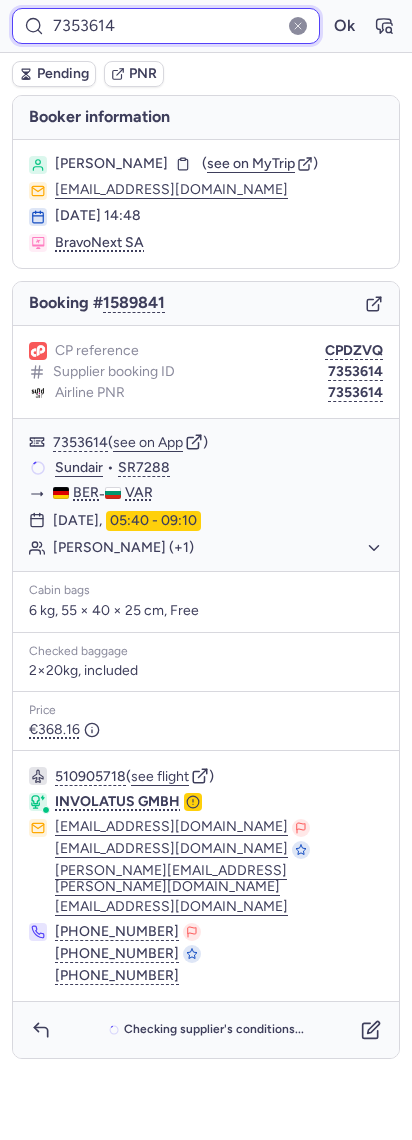 click on "7353614" at bounding box center (166, 26) 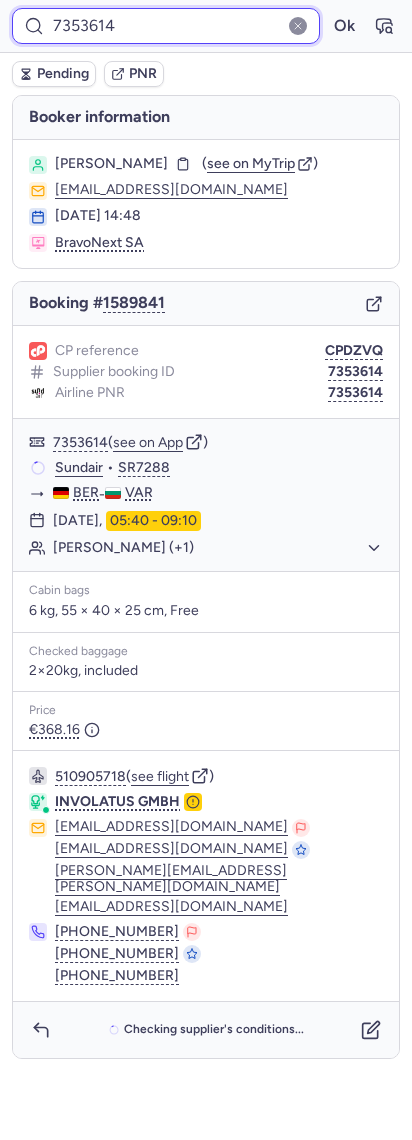 click on "7353614" at bounding box center (166, 26) 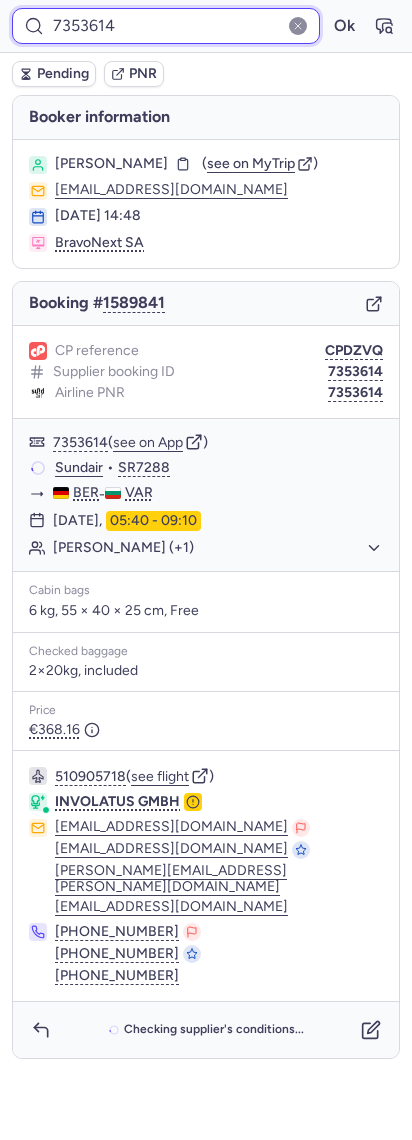 paste on "902" 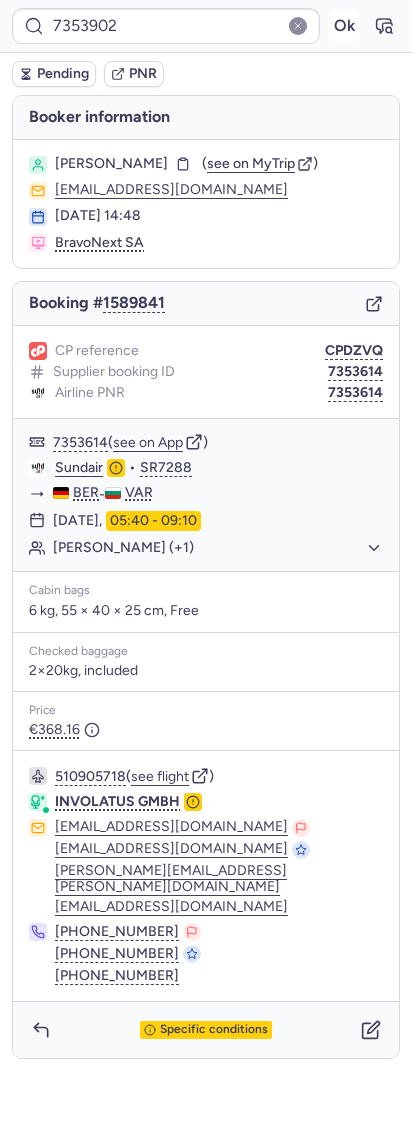 click on "Ok" at bounding box center (344, 26) 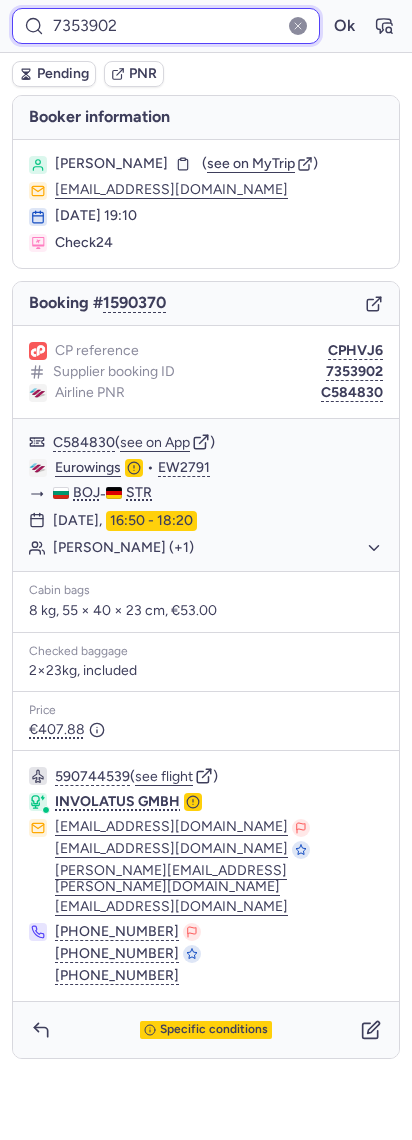 click on "7353902" at bounding box center (166, 26) 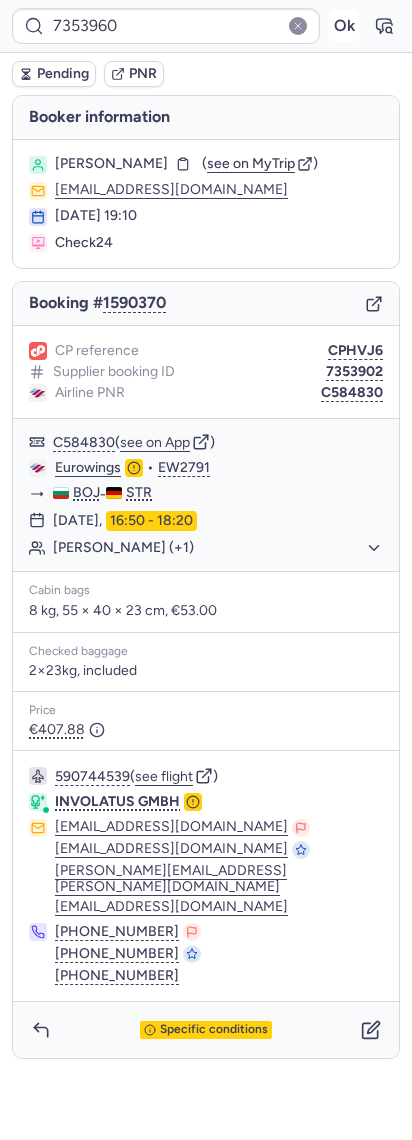 click on "Ok" at bounding box center (344, 26) 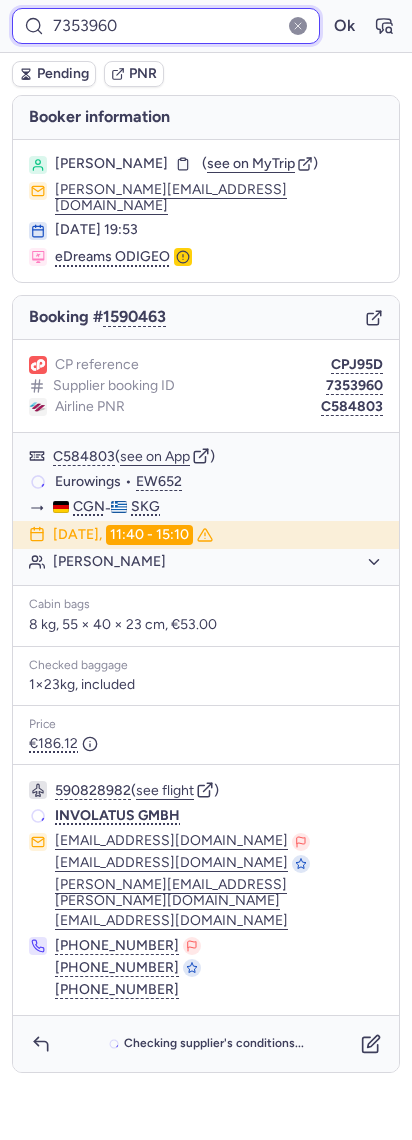 click on "7353960" at bounding box center (166, 26) 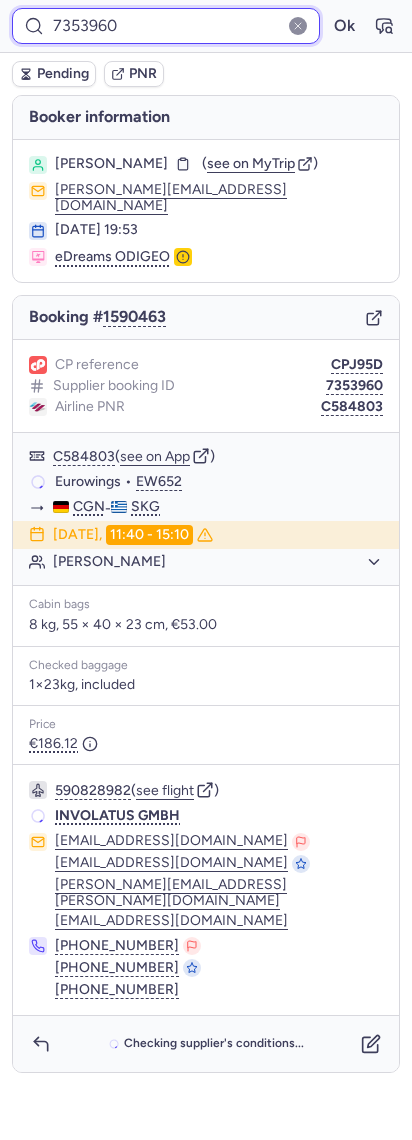 click on "7353960" at bounding box center [166, 26] 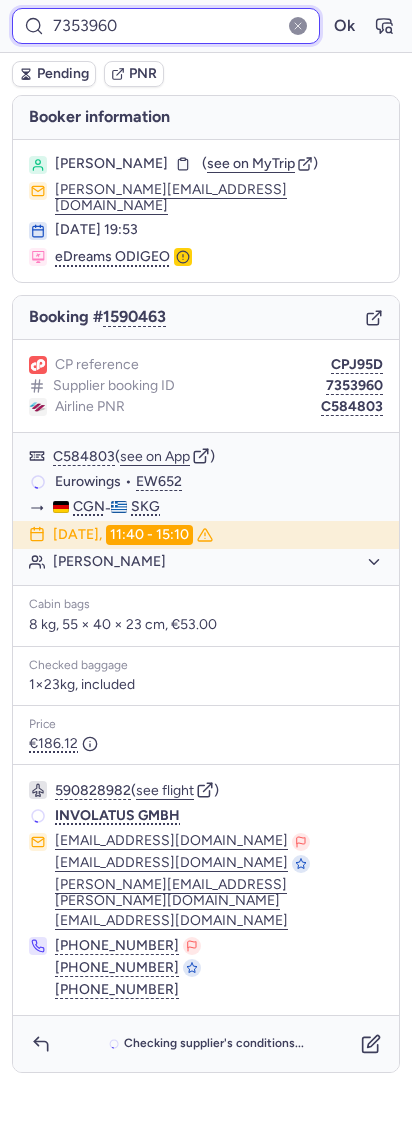 paste on "5" 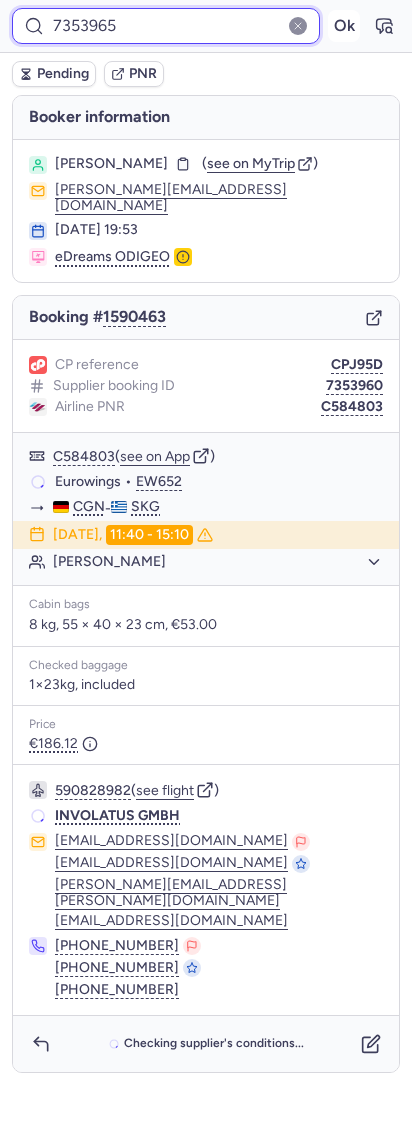 type on "7353965" 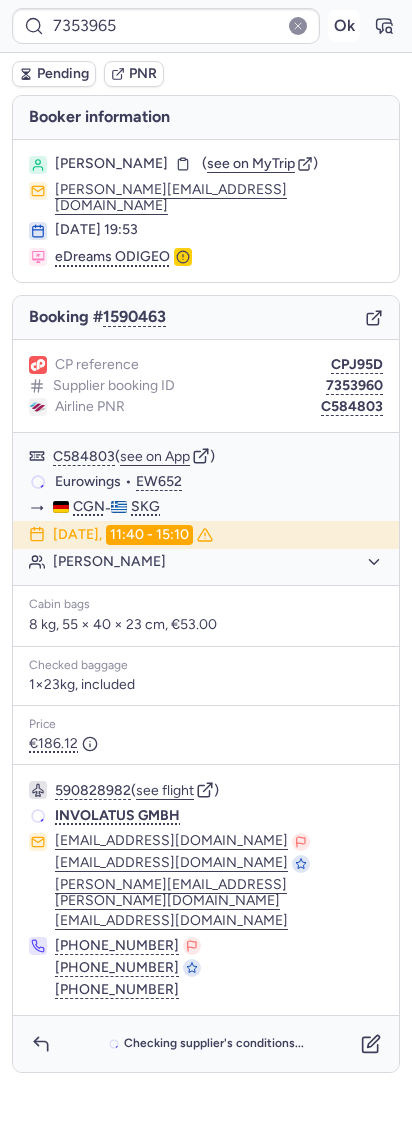 click on "Ok" at bounding box center [344, 26] 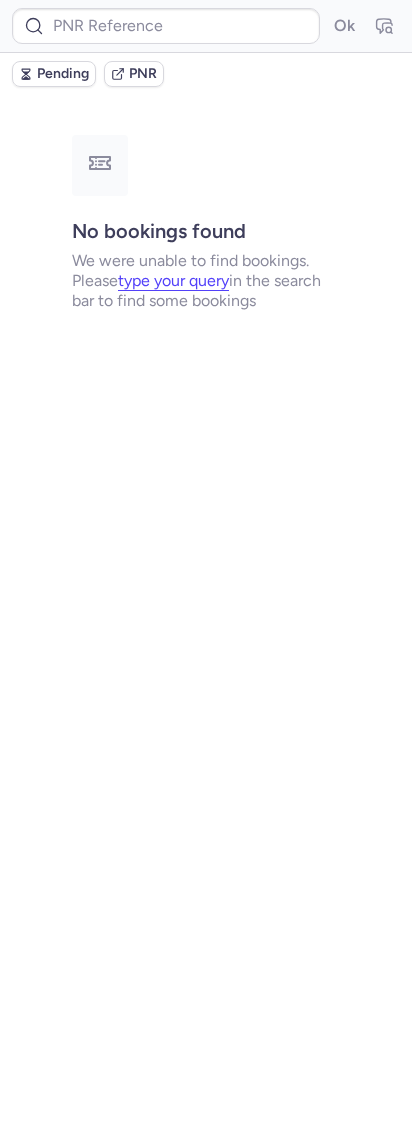 type on "CPB8XM" 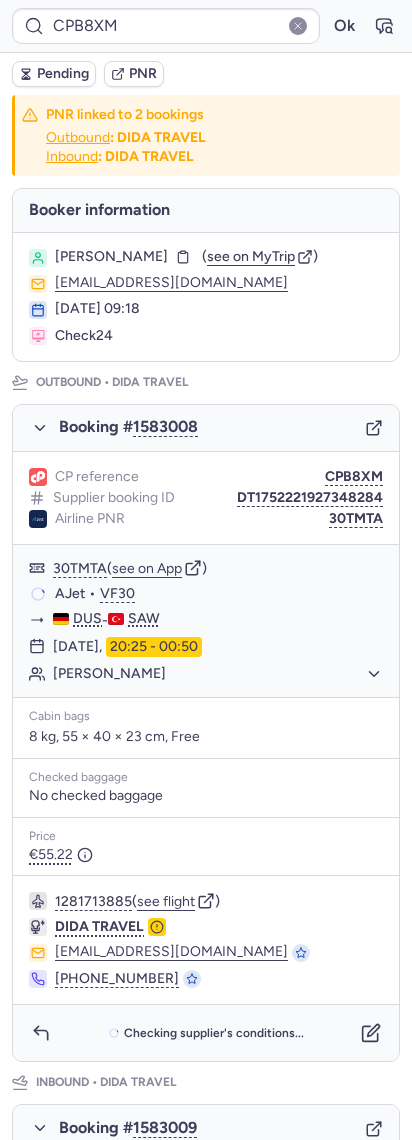 type 